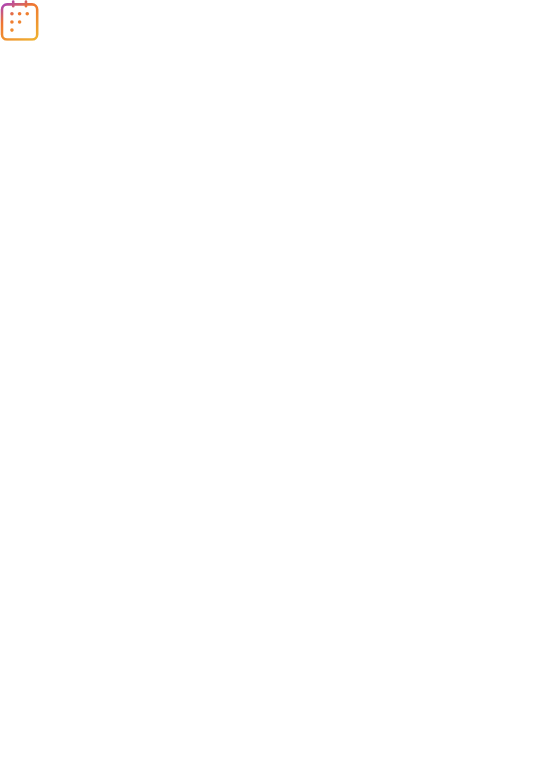 scroll, scrollTop: 0, scrollLeft: 0, axis: both 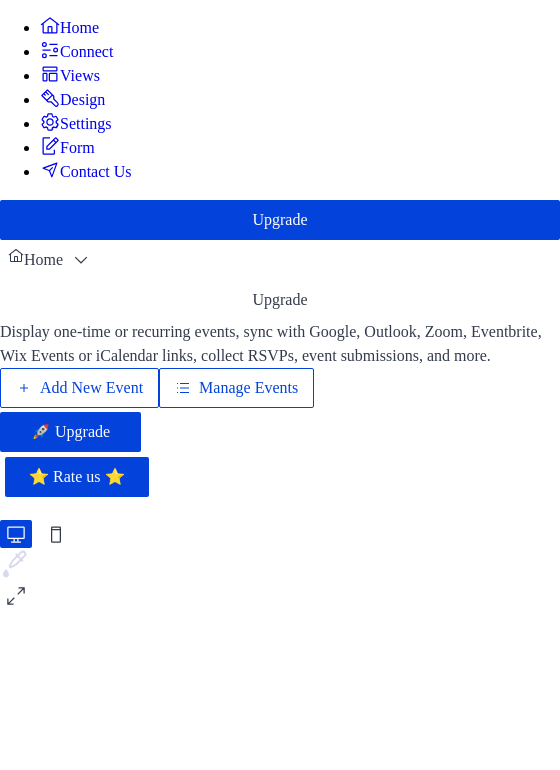 click on "Add New Event" at bounding box center [91, 388] 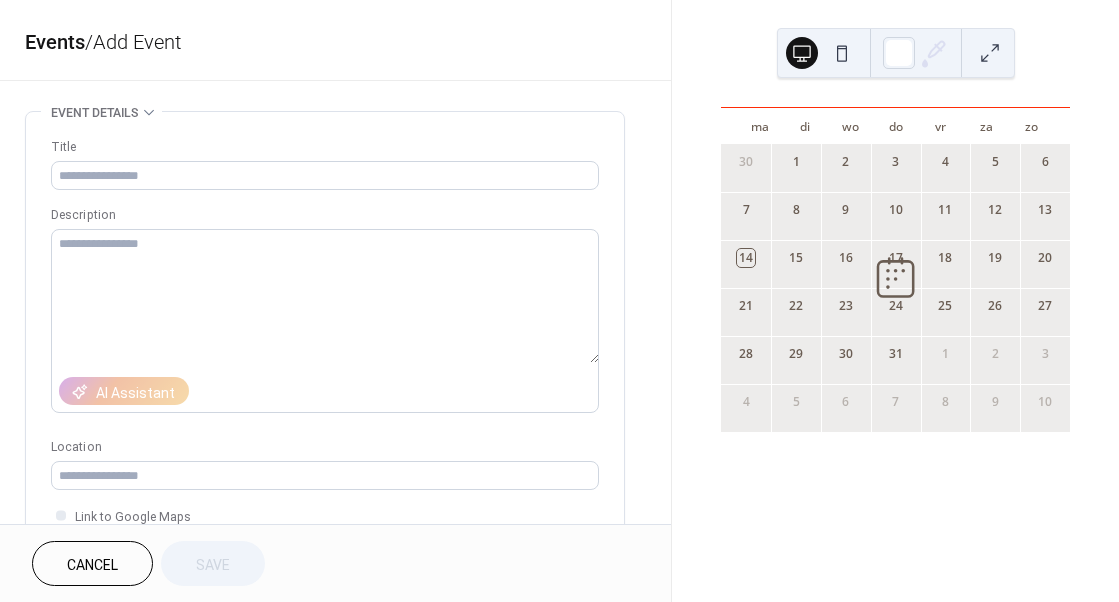 scroll, scrollTop: 0, scrollLeft: 0, axis: both 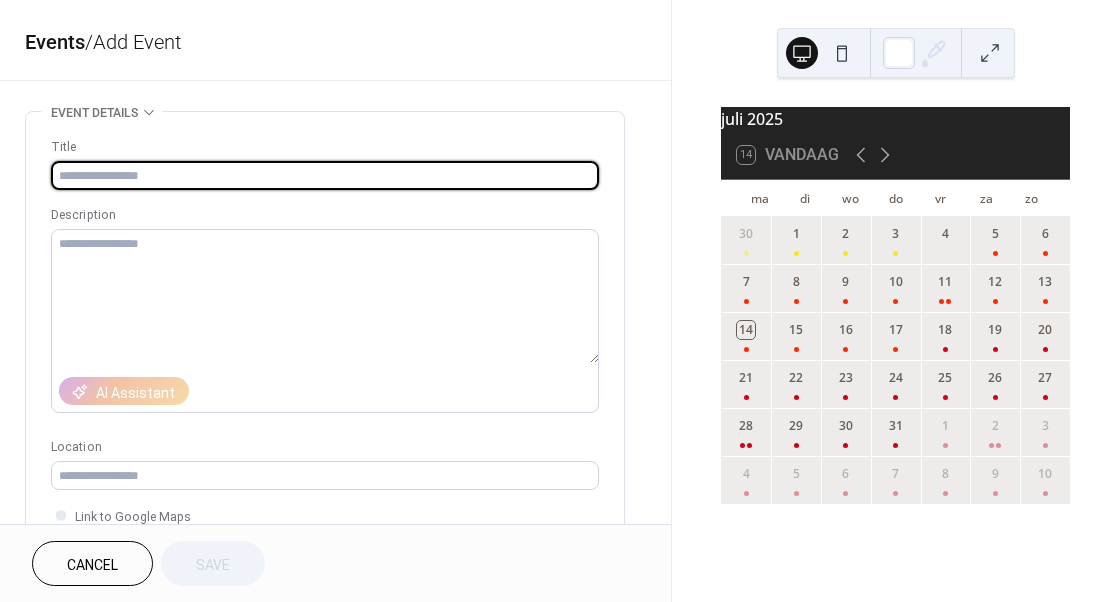 click at bounding box center (325, 175) 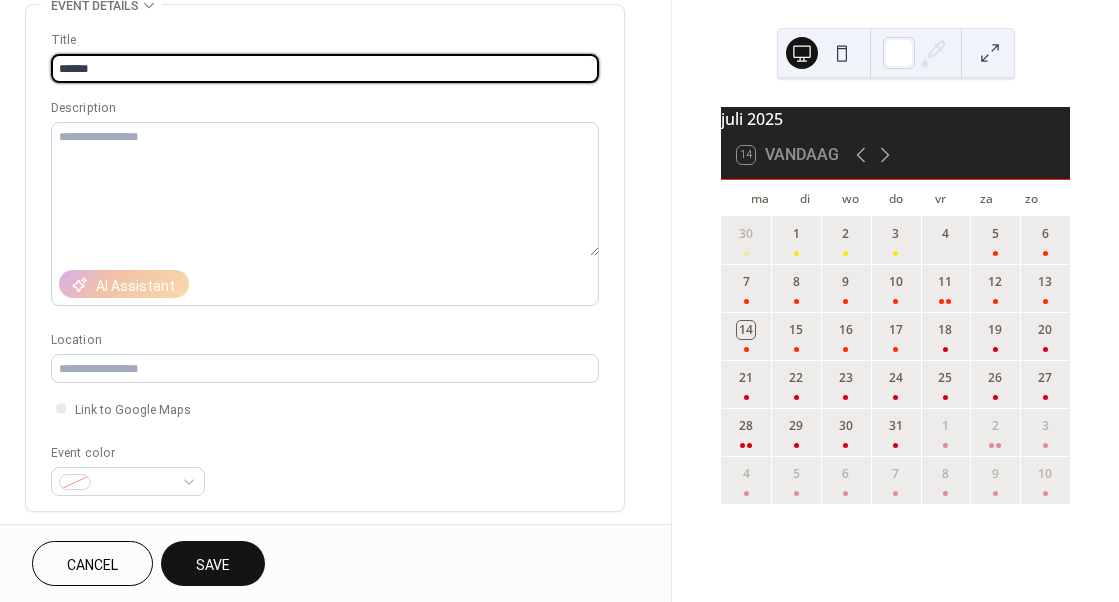 scroll, scrollTop: 120, scrollLeft: 0, axis: vertical 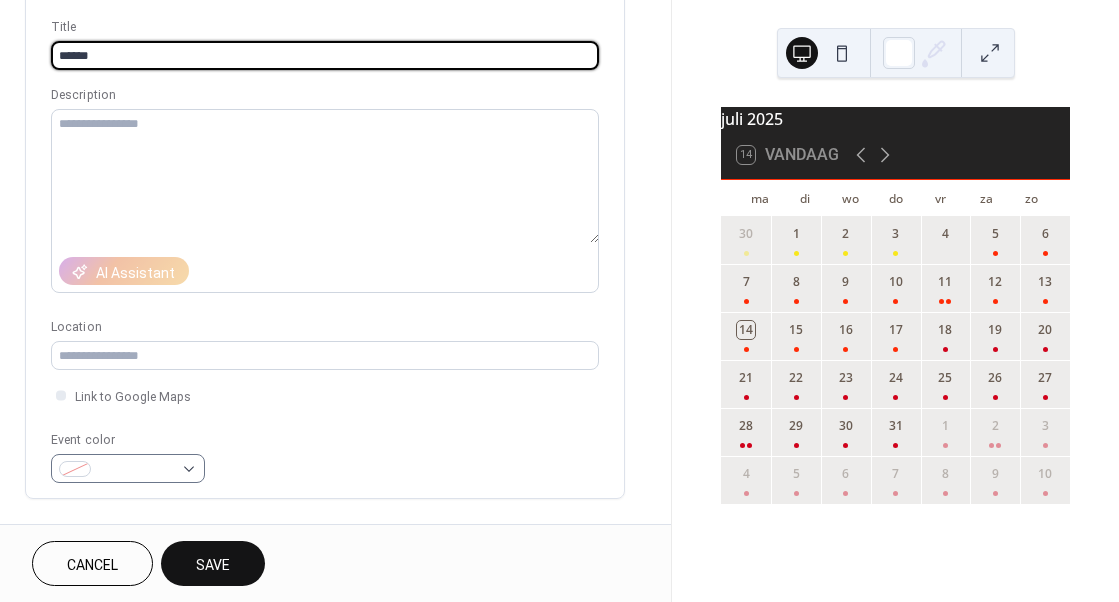 type on "******" 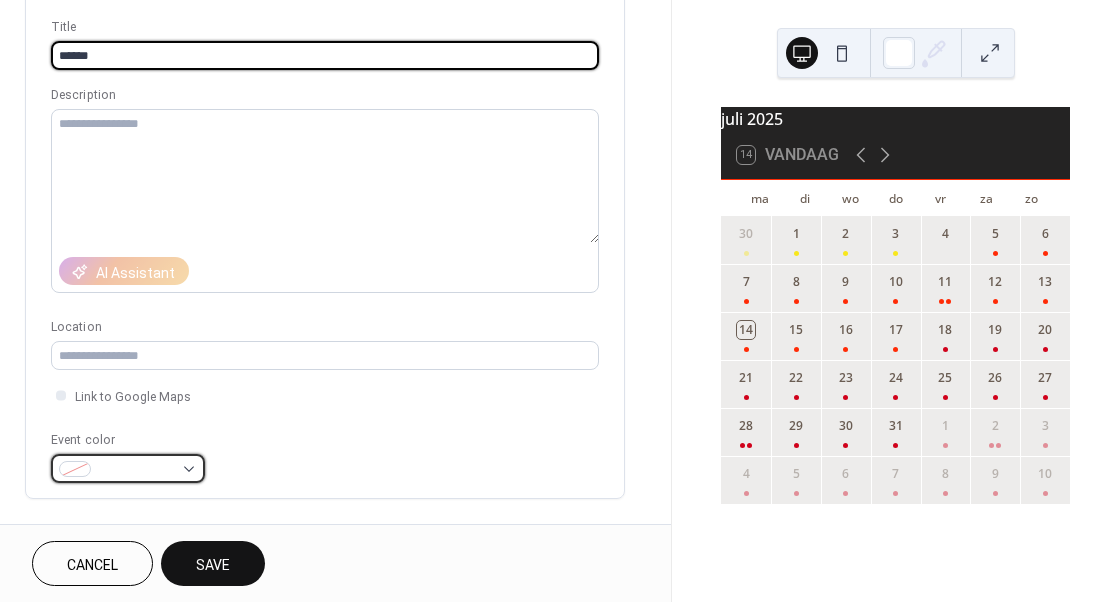 click at bounding box center (128, 468) 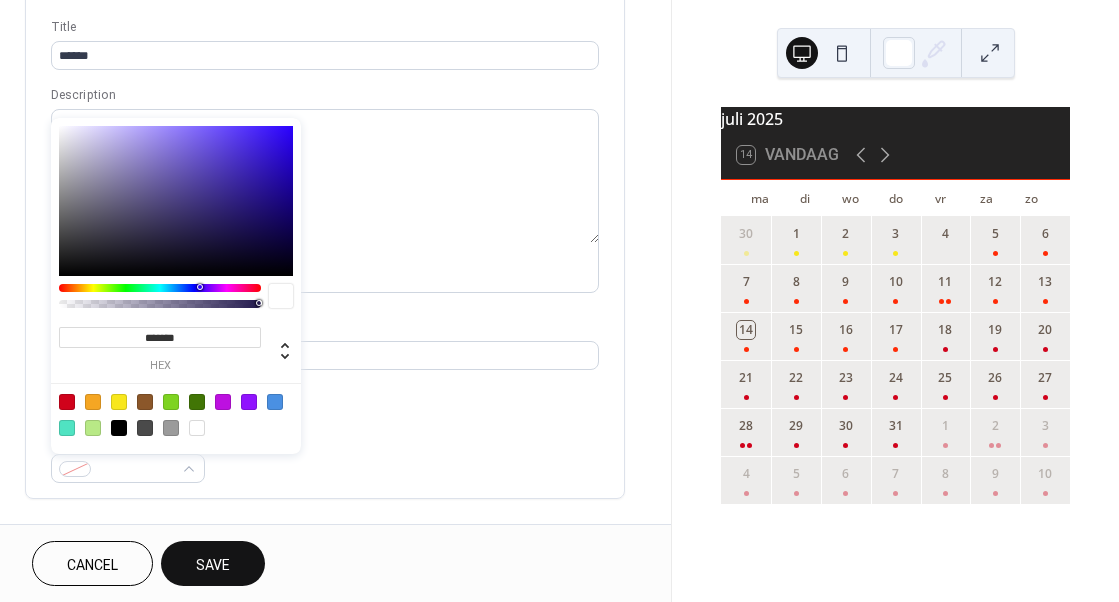 click at bounding box center [67, 402] 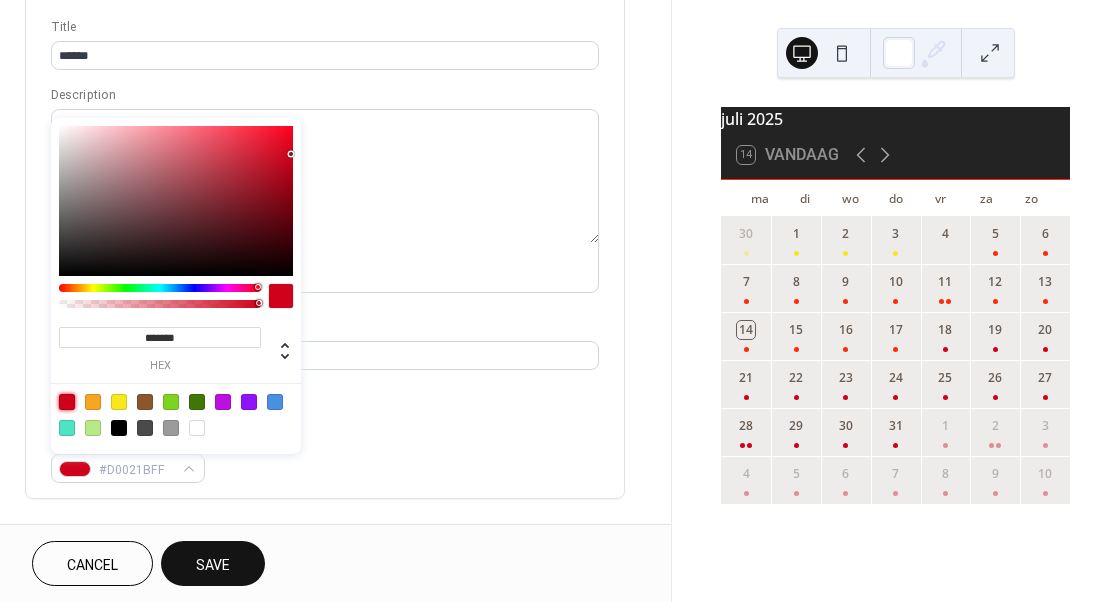 type on "*******" 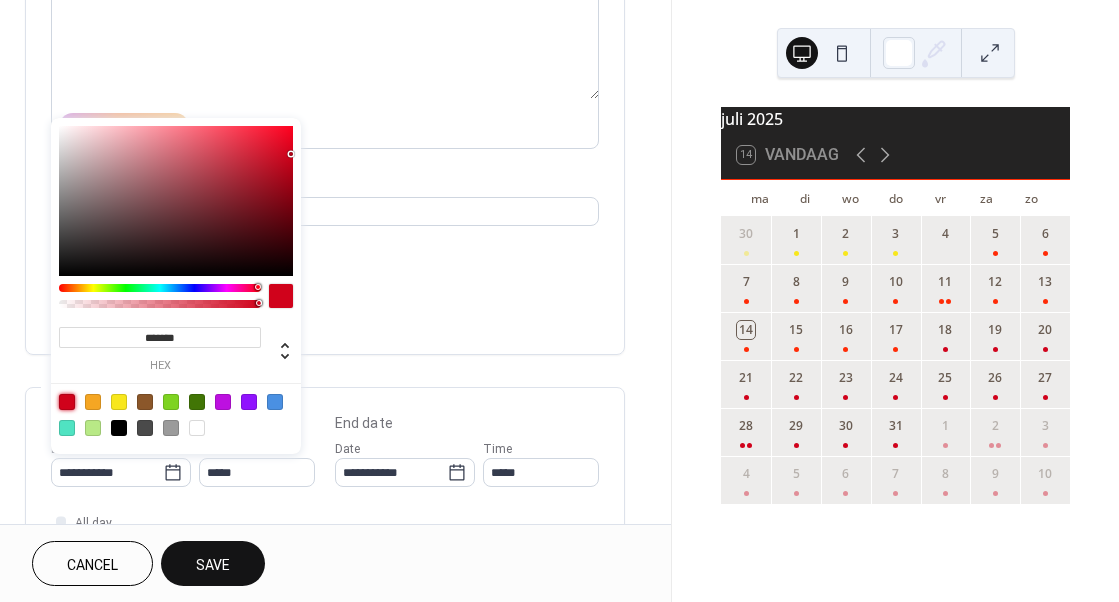 scroll, scrollTop: 273, scrollLeft: 0, axis: vertical 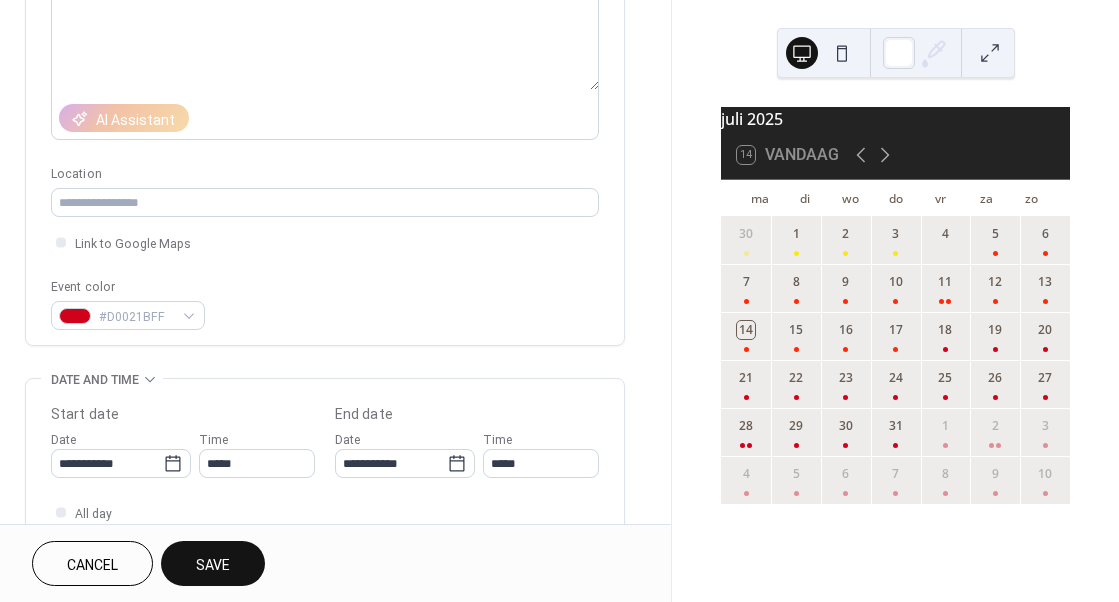 click on "Title ****** Description AI Assistant Location Link to Google Maps Event color #D0021BFF" at bounding box center [325, 97] 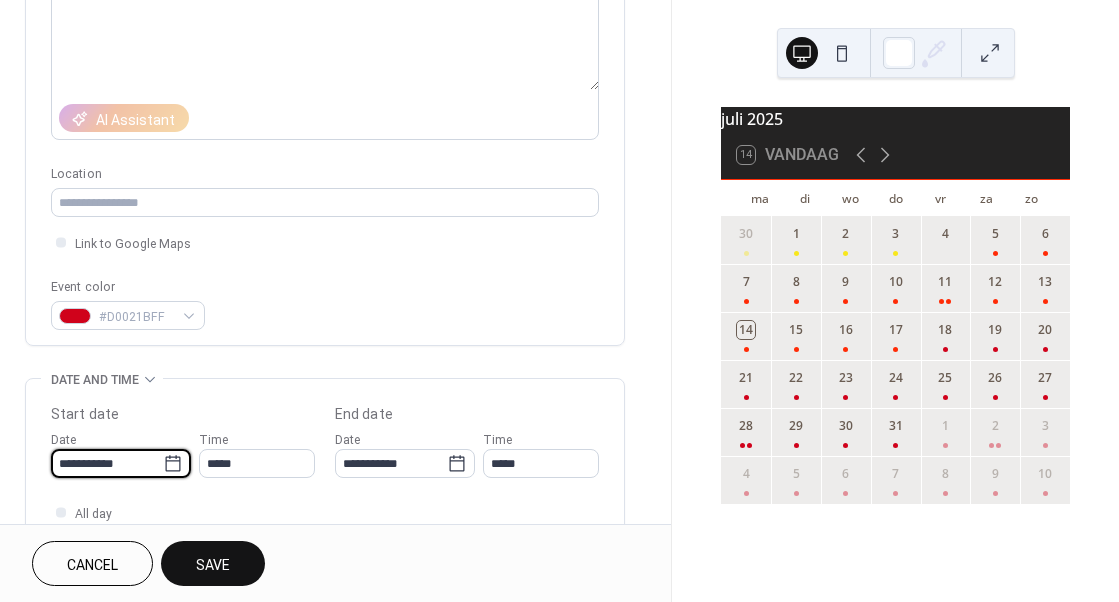 click on "**********" at bounding box center (107, 463) 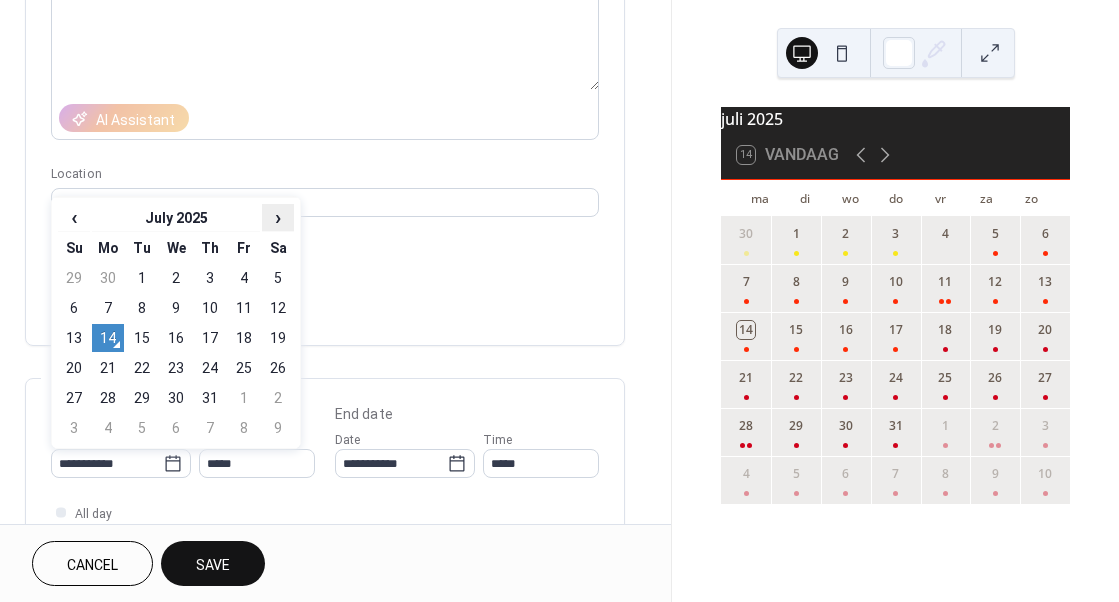 click on "›" at bounding box center (278, 217) 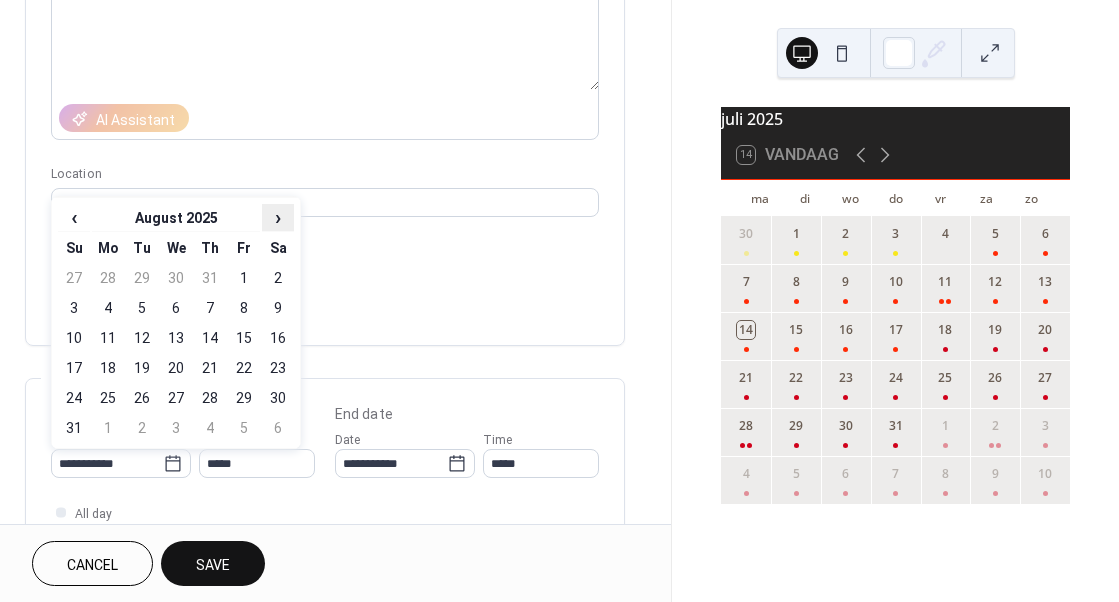 click on "›" at bounding box center [278, 217] 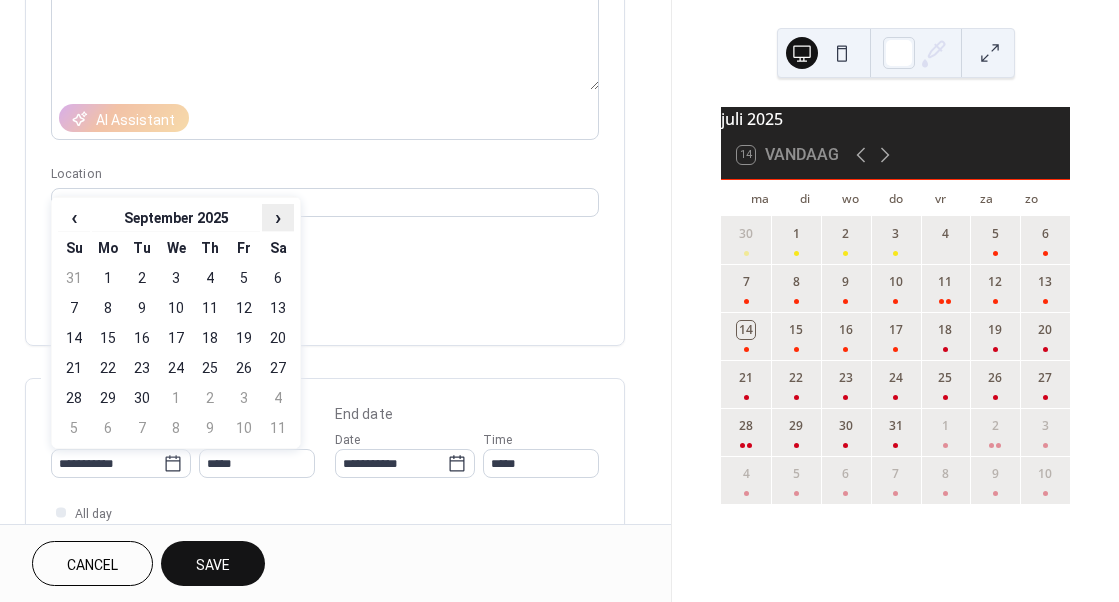 click on "›" at bounding box center (278, 217) 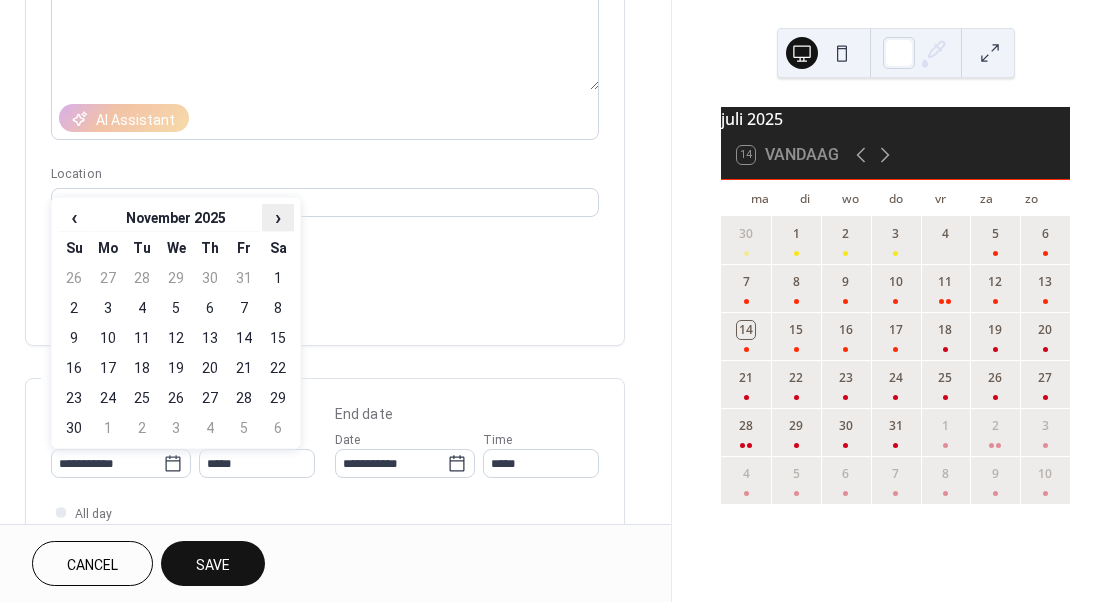 click on "›" at bounding box center [278, 217] 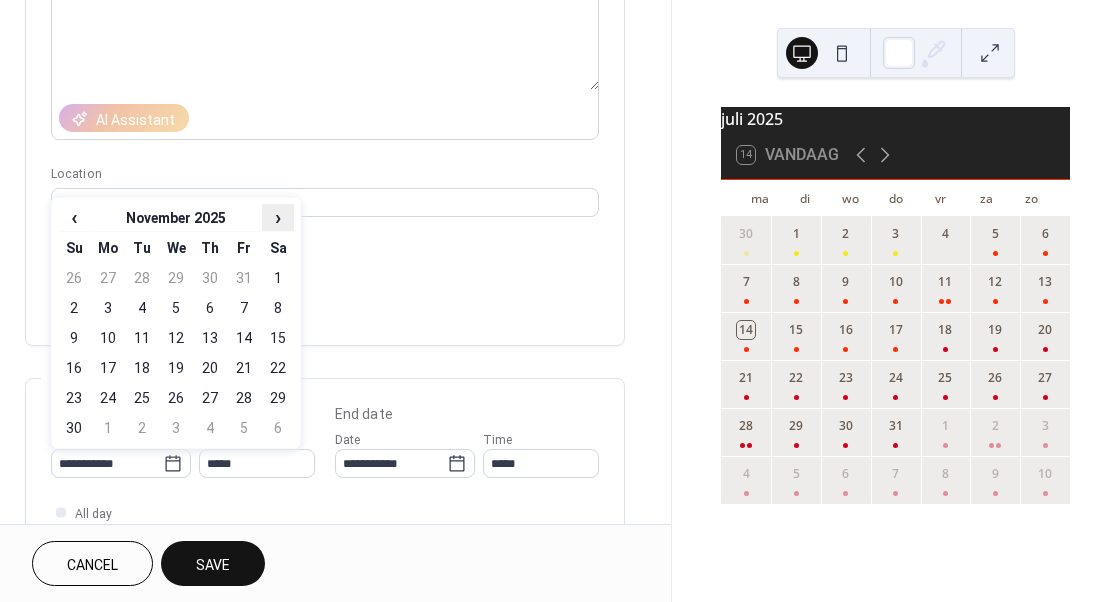 click on "›" at bounding box center (278, 217) 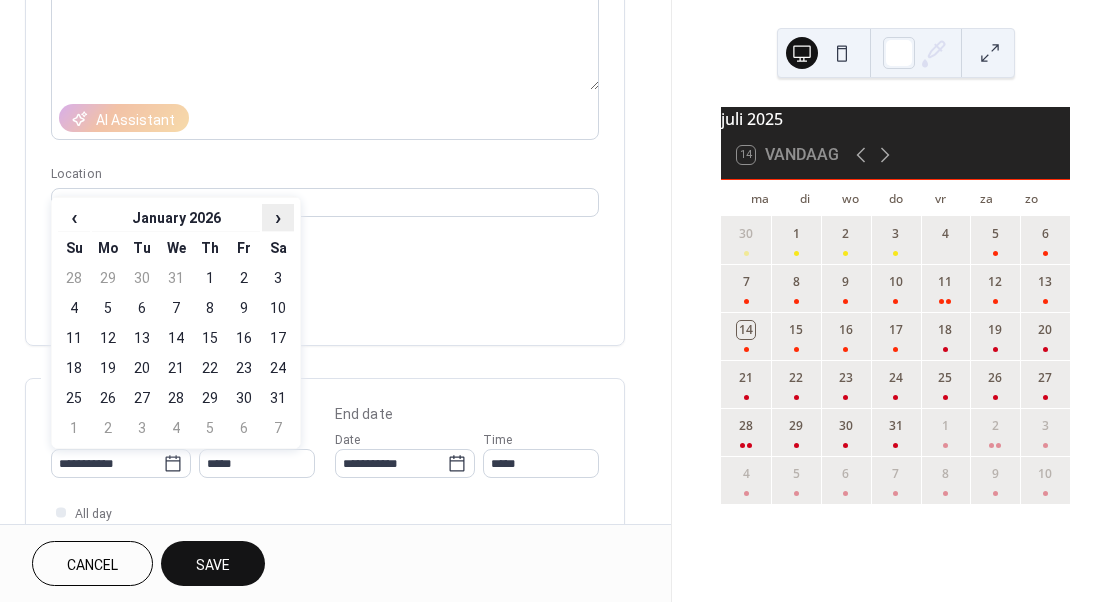 click on "›" at bounding box center (278, 217) 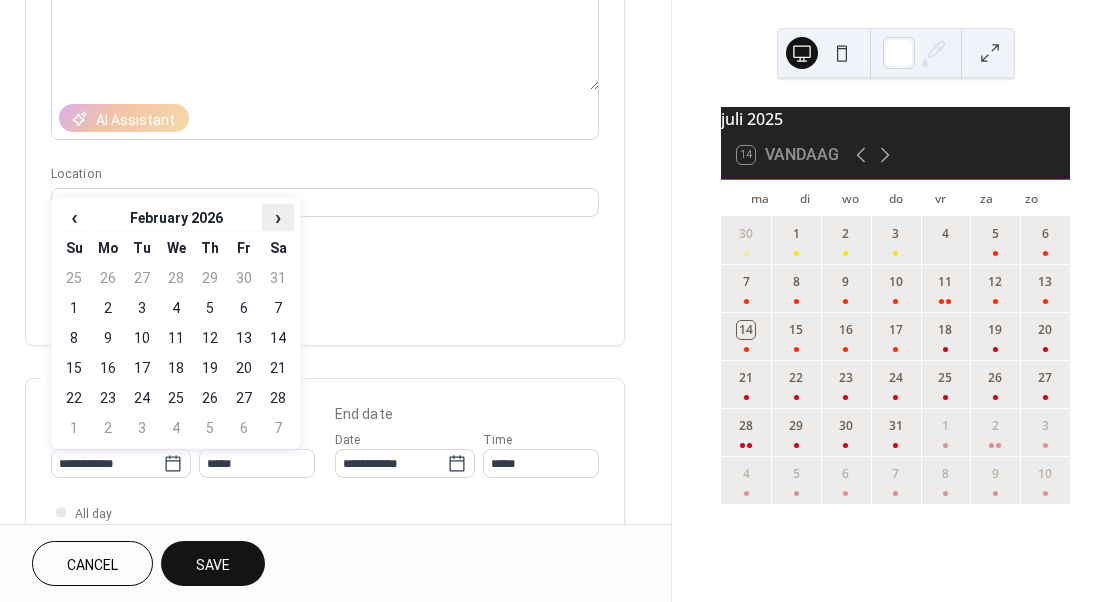 click on "›" at bounding box center [278, 217] 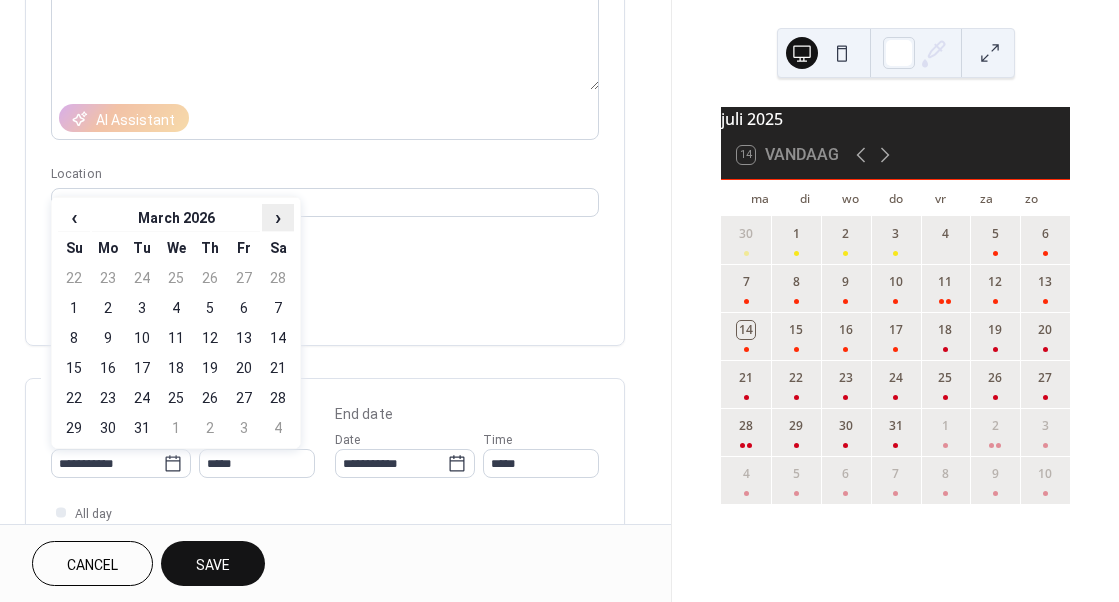 click on "›" at bounding box center (278, 217) 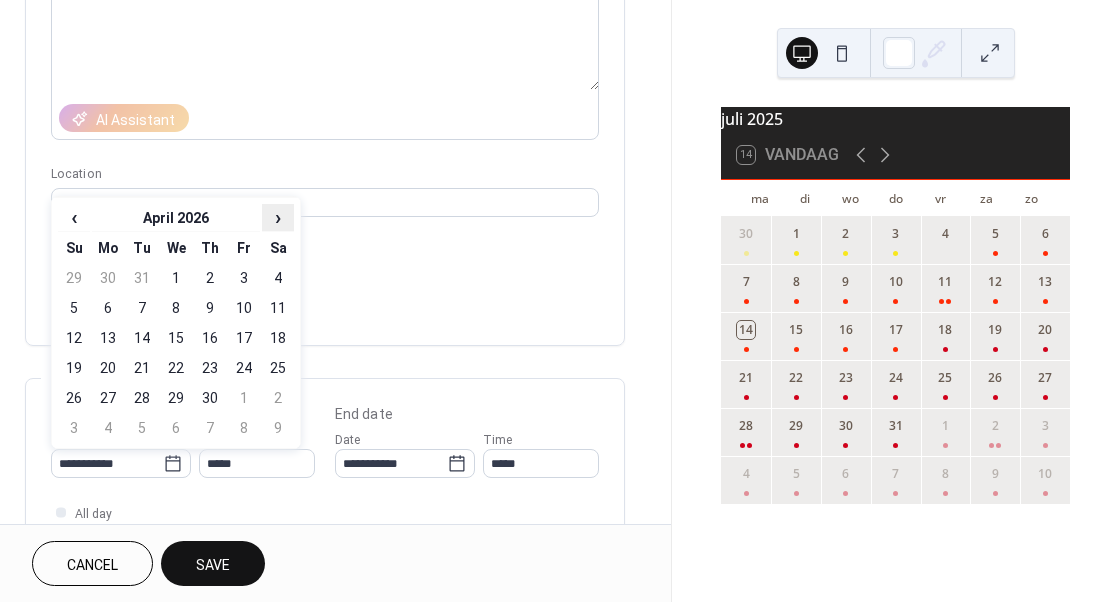 click on "›" at bounding box center (278, 217) 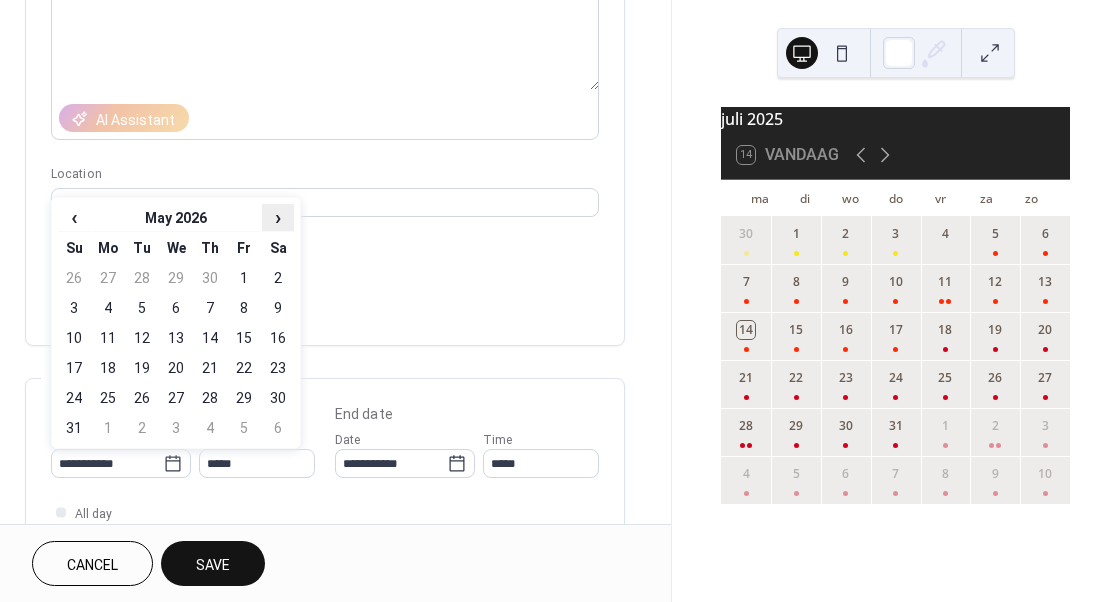 click on "›" at bounding box center [278, 217] 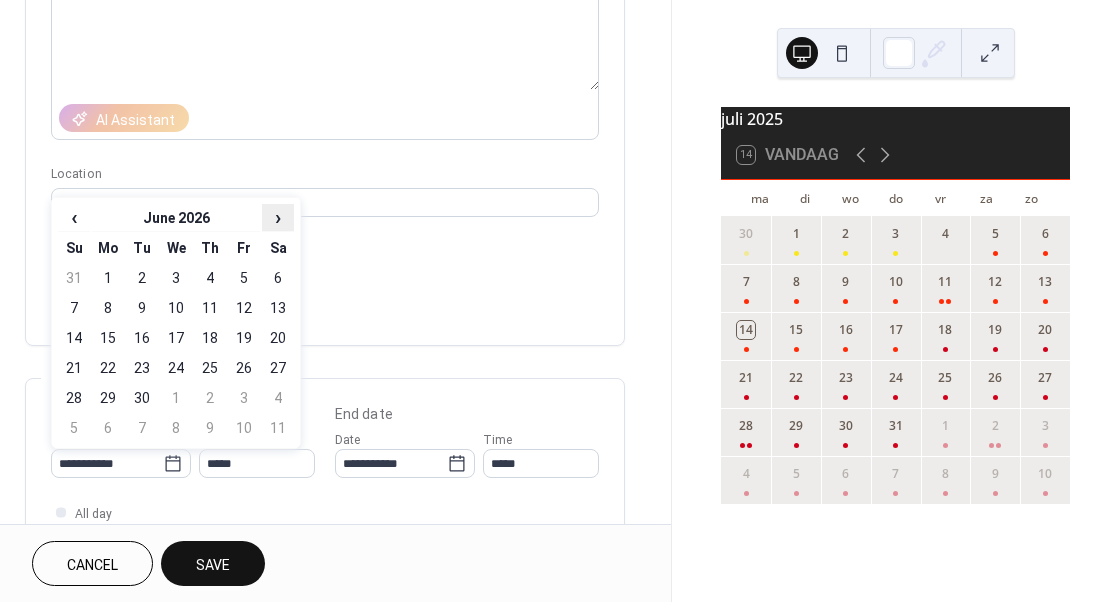 click on "›" at bounding box center (278, 217) 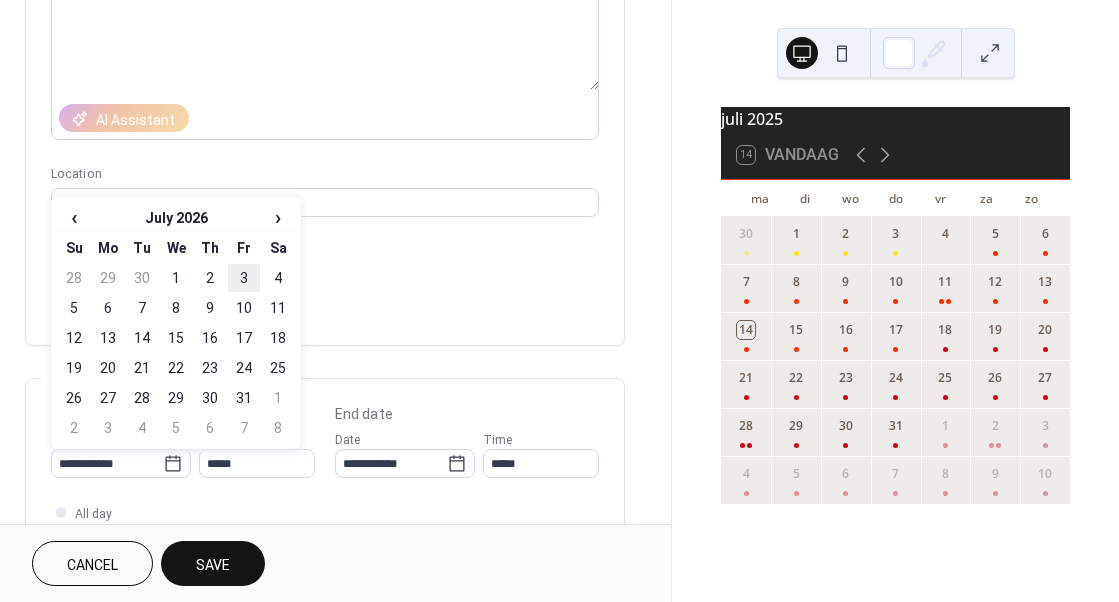 click on "3" at bounding box center (244, 278) 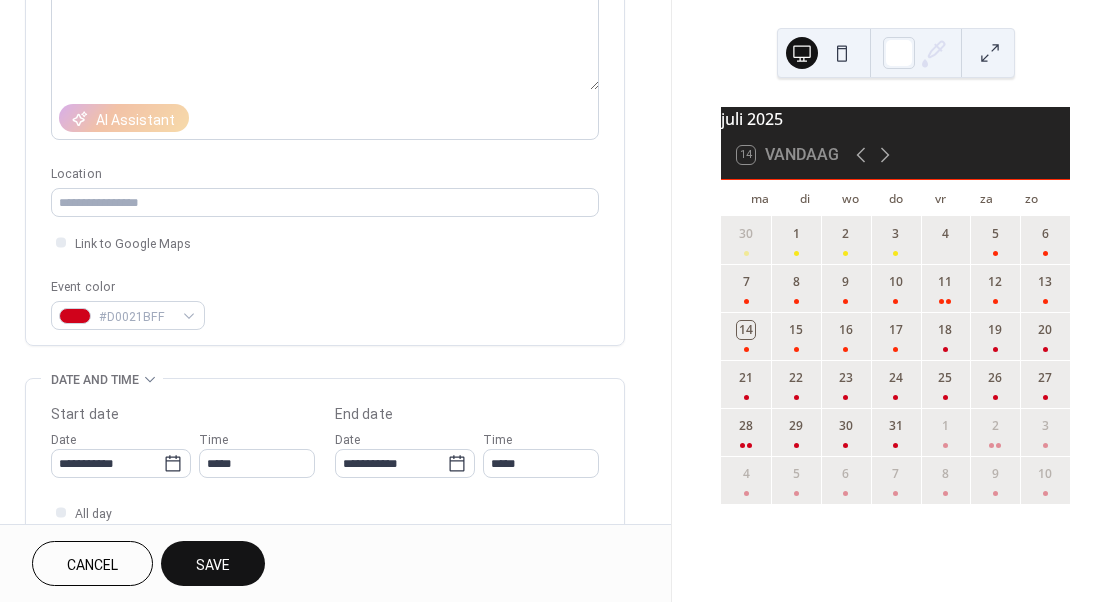type on "**********" 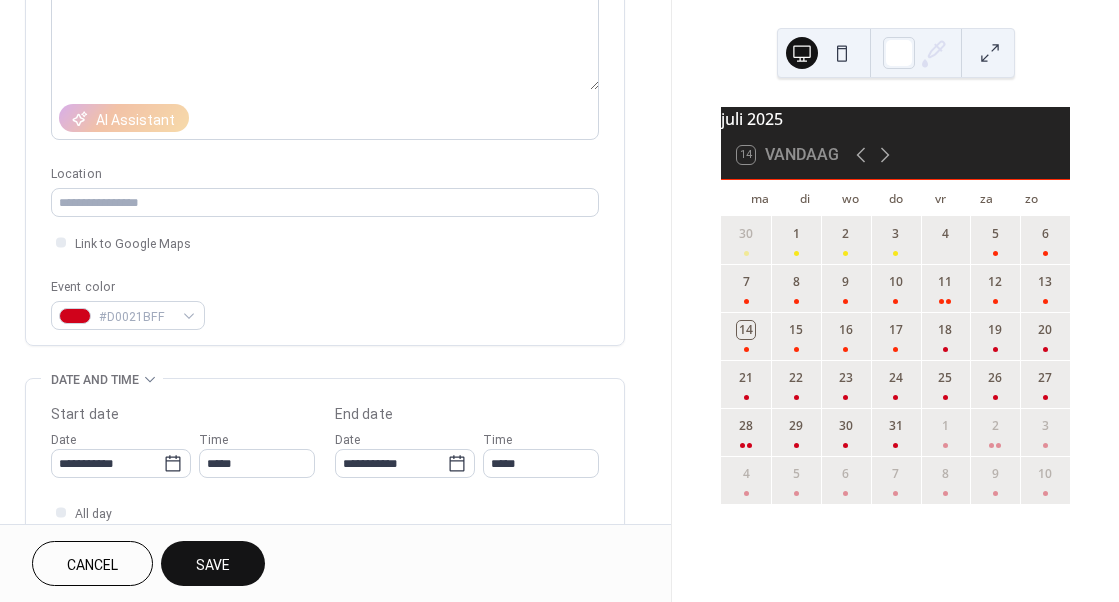 type on "**********" 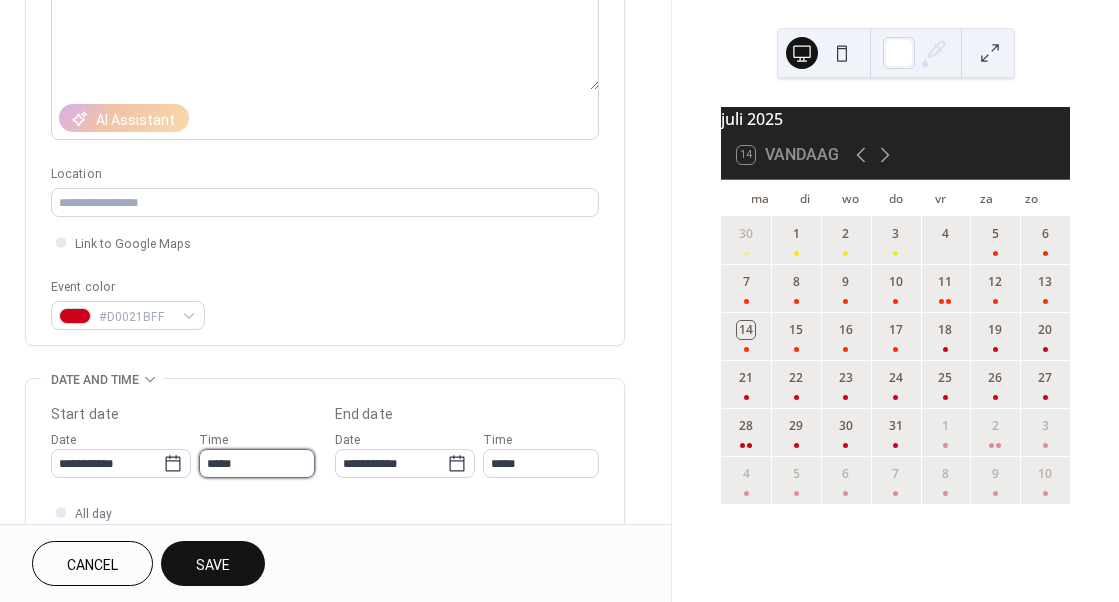 click on "*****" at bounding box center [257, 463] 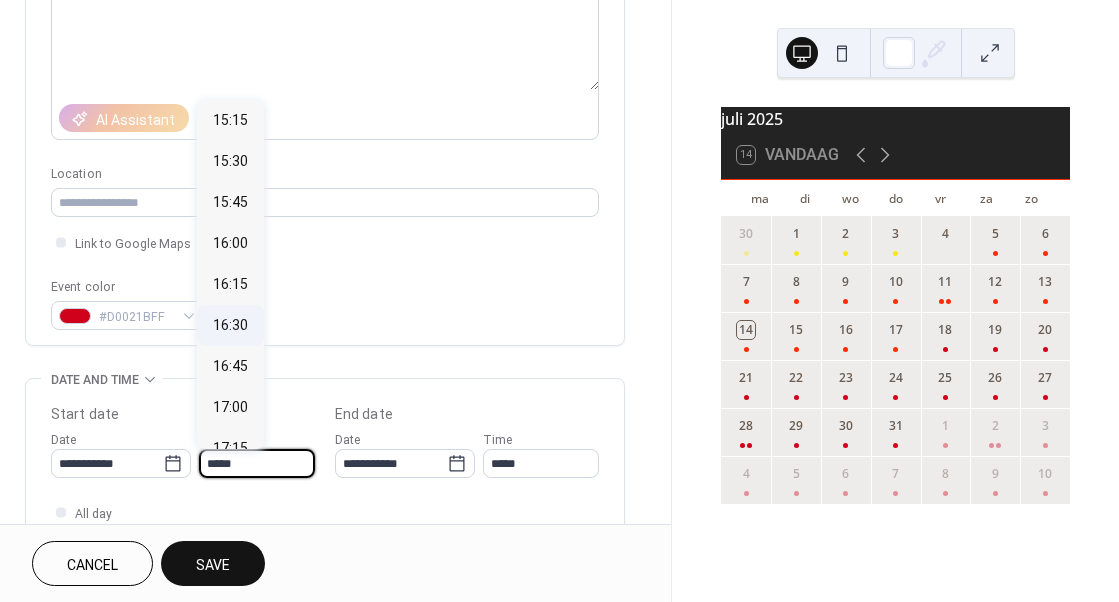 scroll, scrollTop: 2502, scrollLeft: 0, axis: vertical 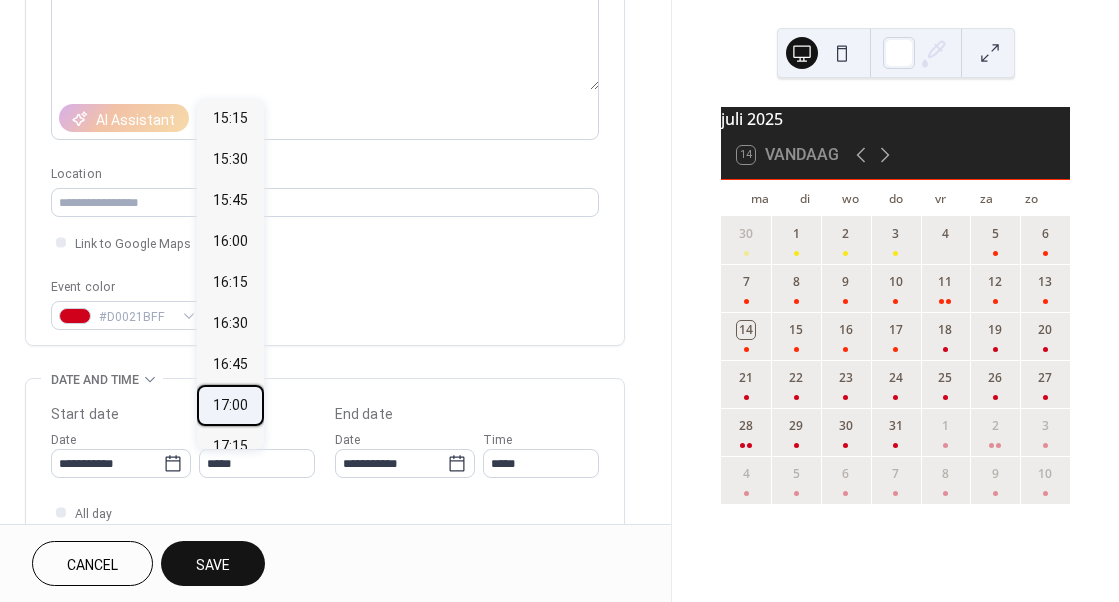click on "17:00" at bounding box center [230, 405] 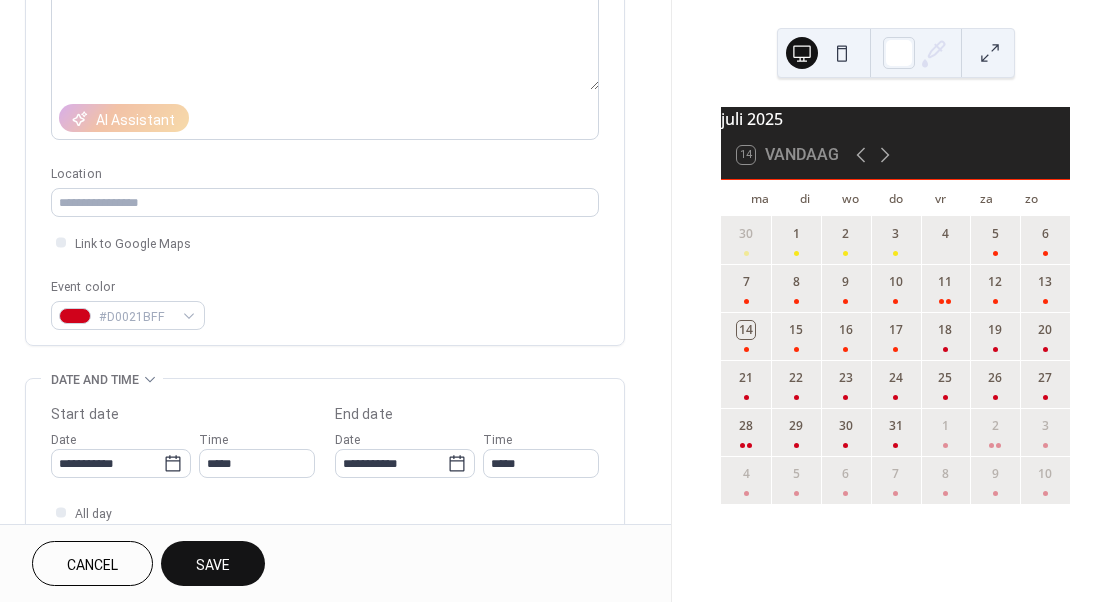 type on "*****" 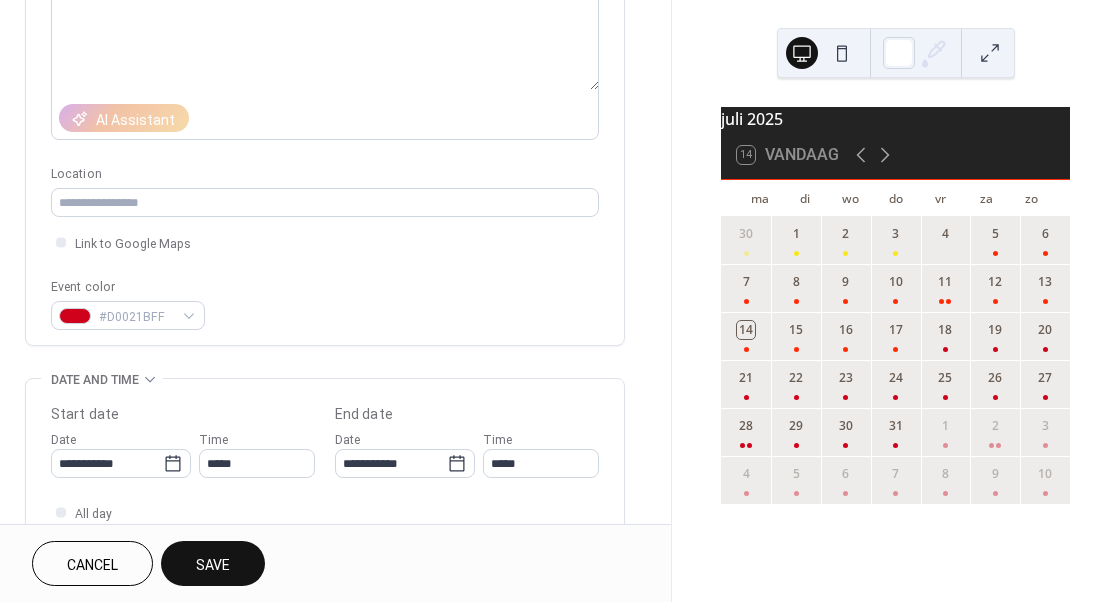 type on "*****" 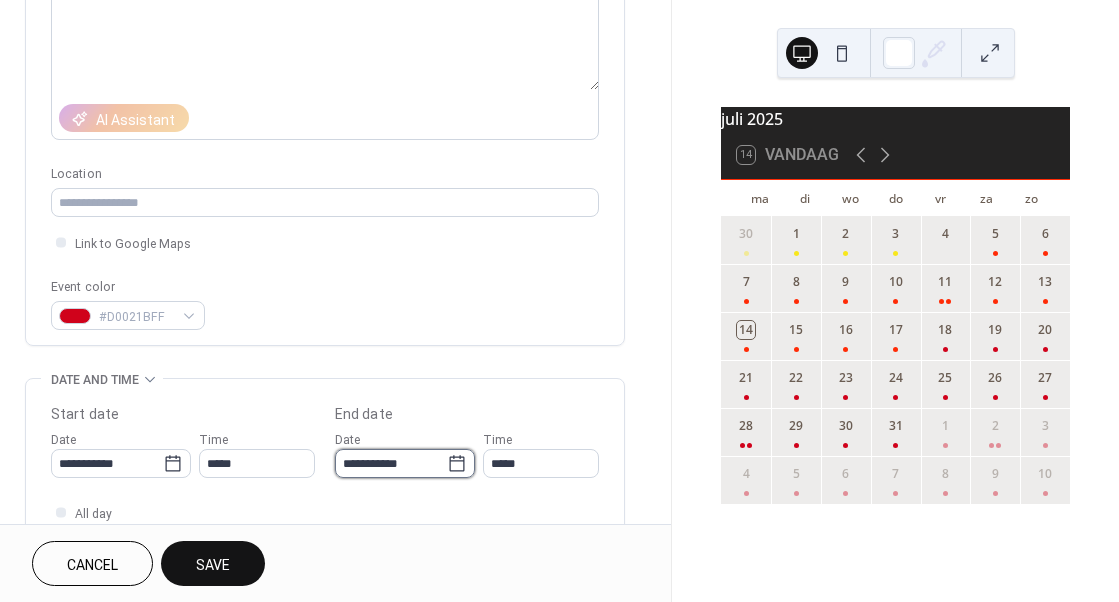 click on "**********" at bounding box center (391, 463) 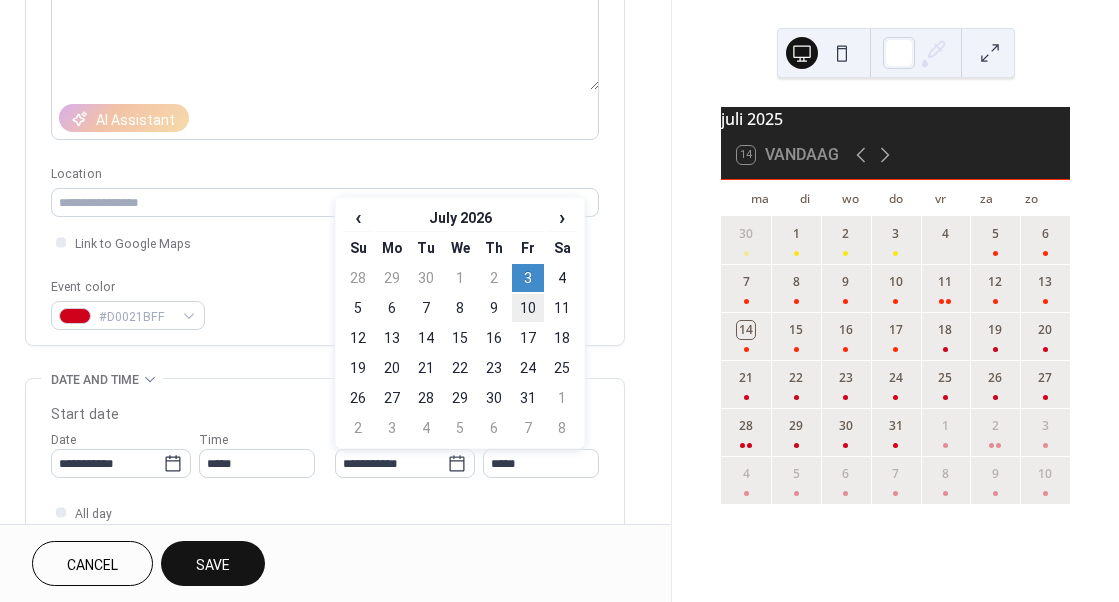 click on "10" at bounding box center [528, 308] 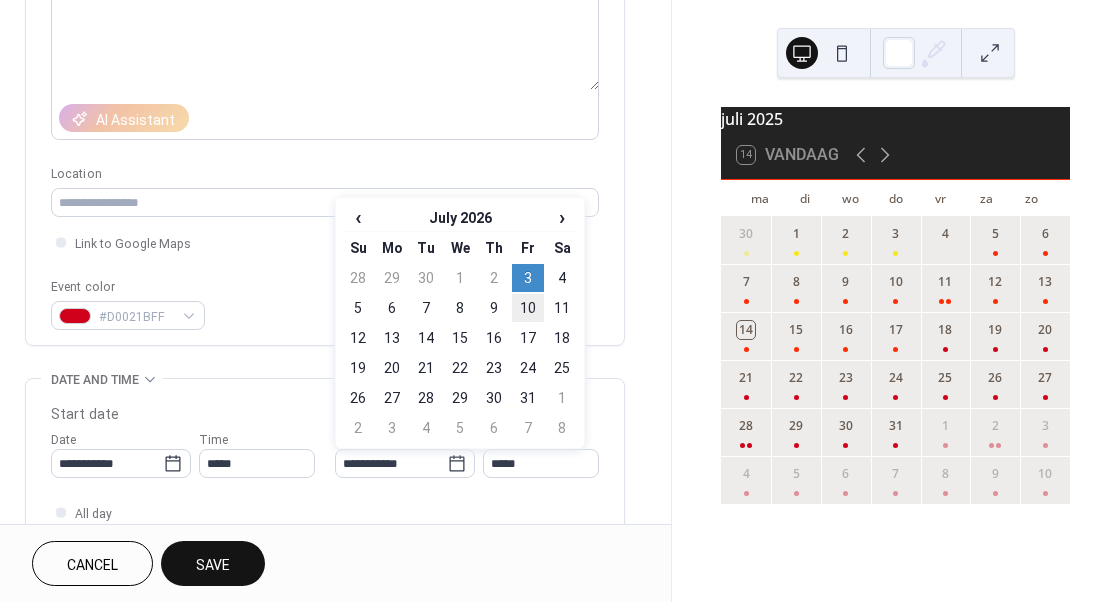 type on "**********" 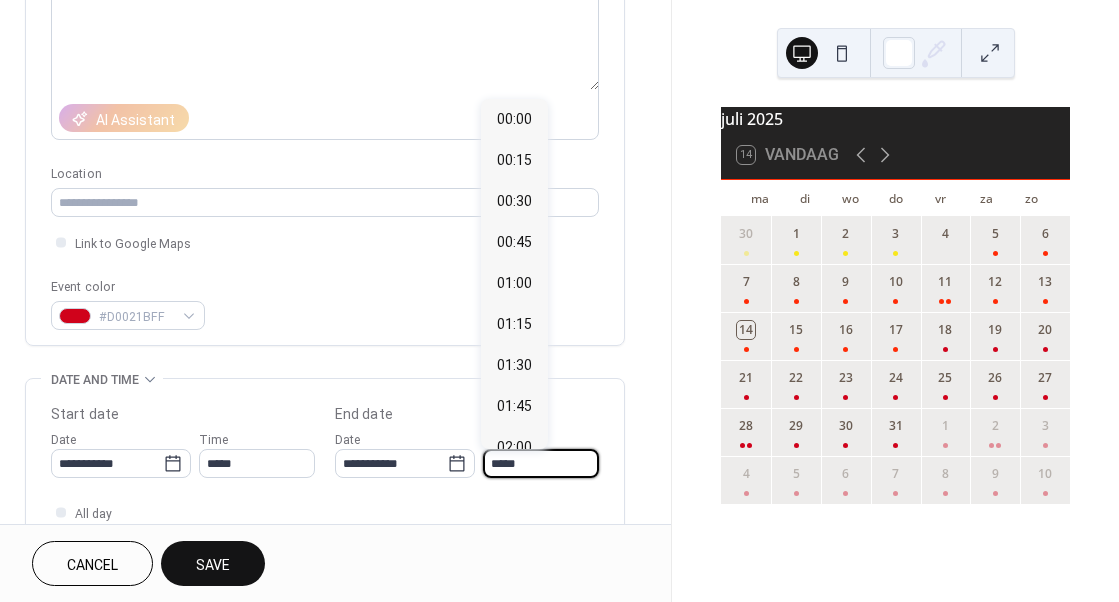 click on "*****" at bounding box center (541, 463) 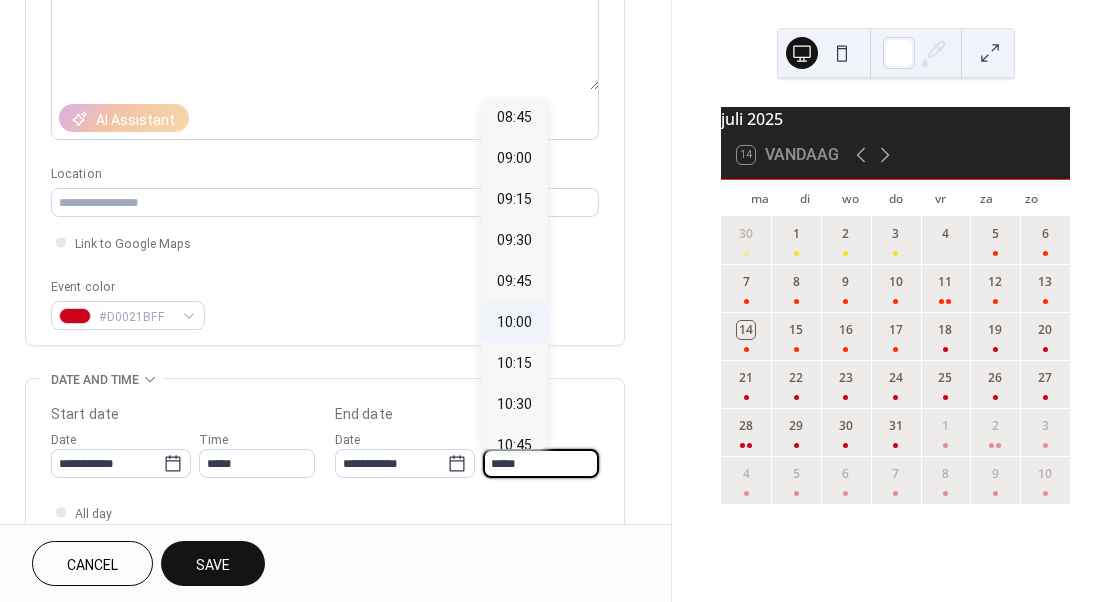 scroll, scrollTop: 1435, scrollLeft: 0, axis: vertical 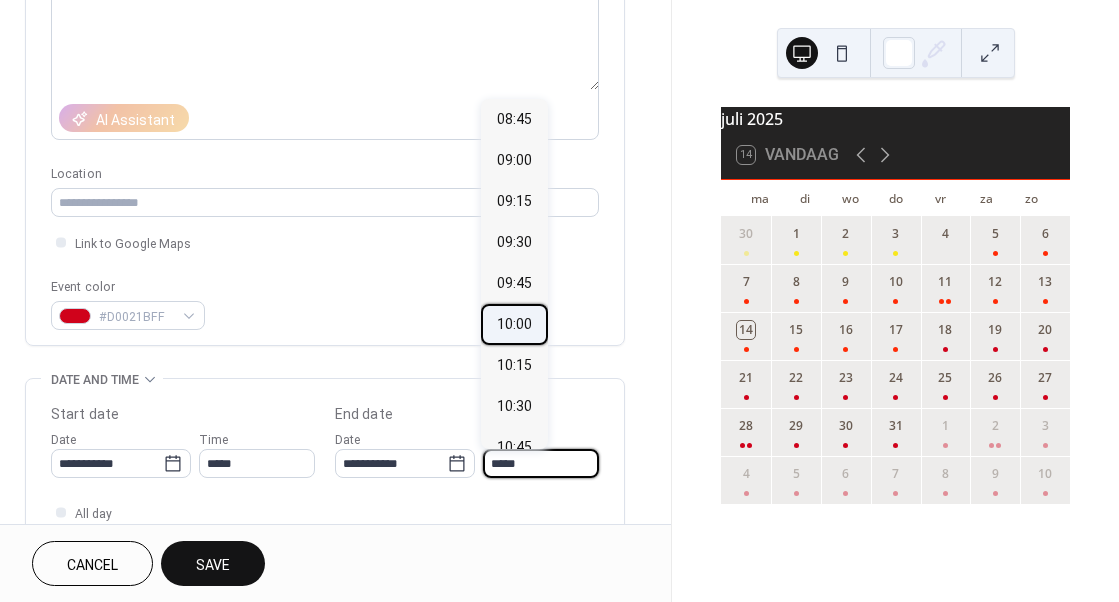 click on "10:00" at bounding box center (514, 324) 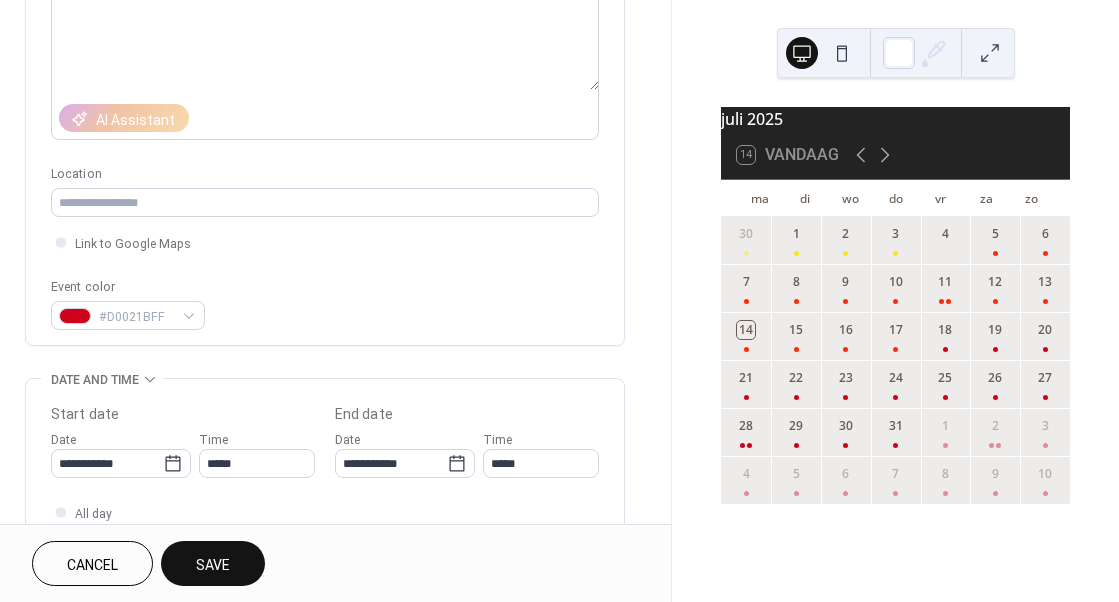 type on "*****" 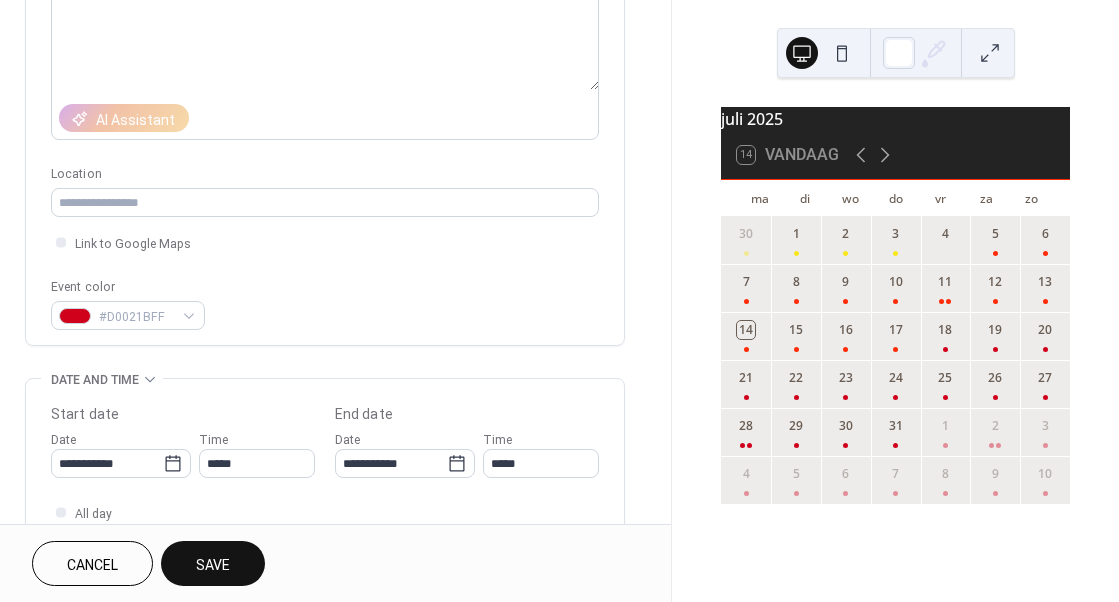 click on "Save" at bounding box center [213, 563] 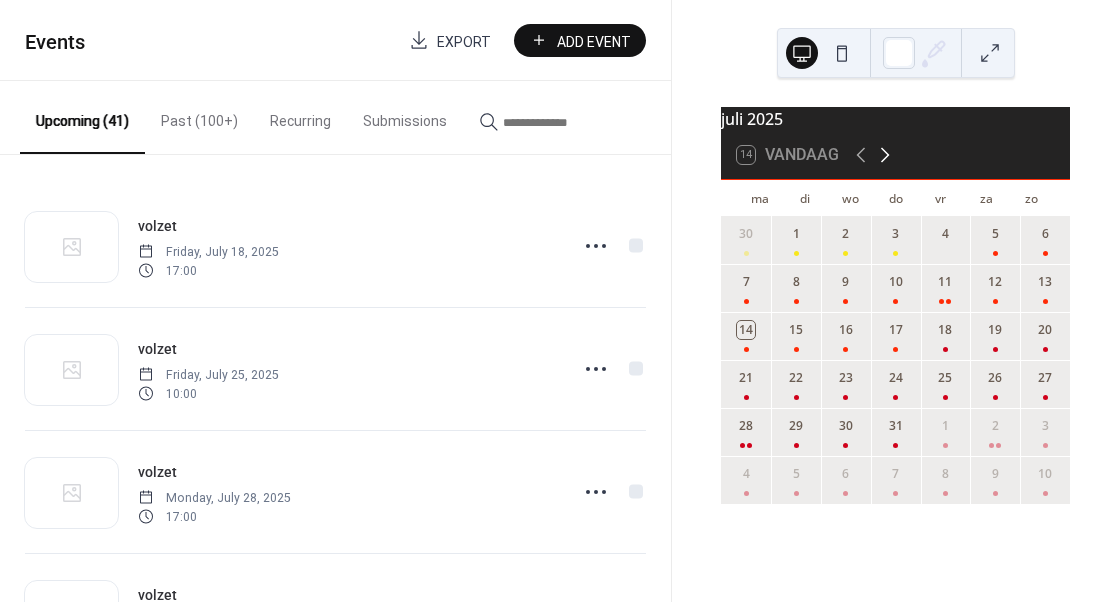 click 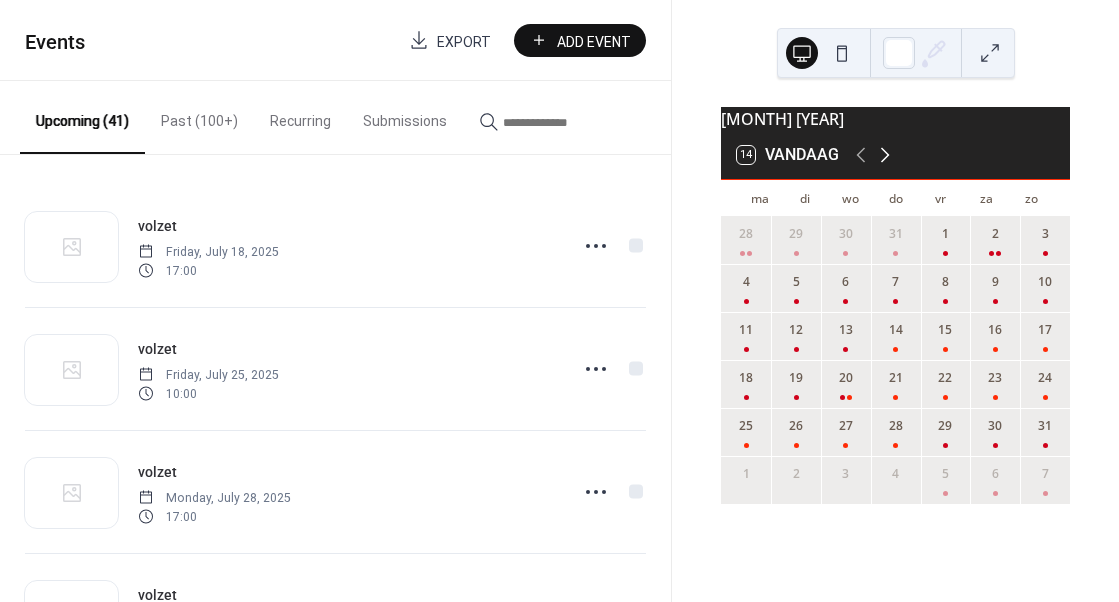 click 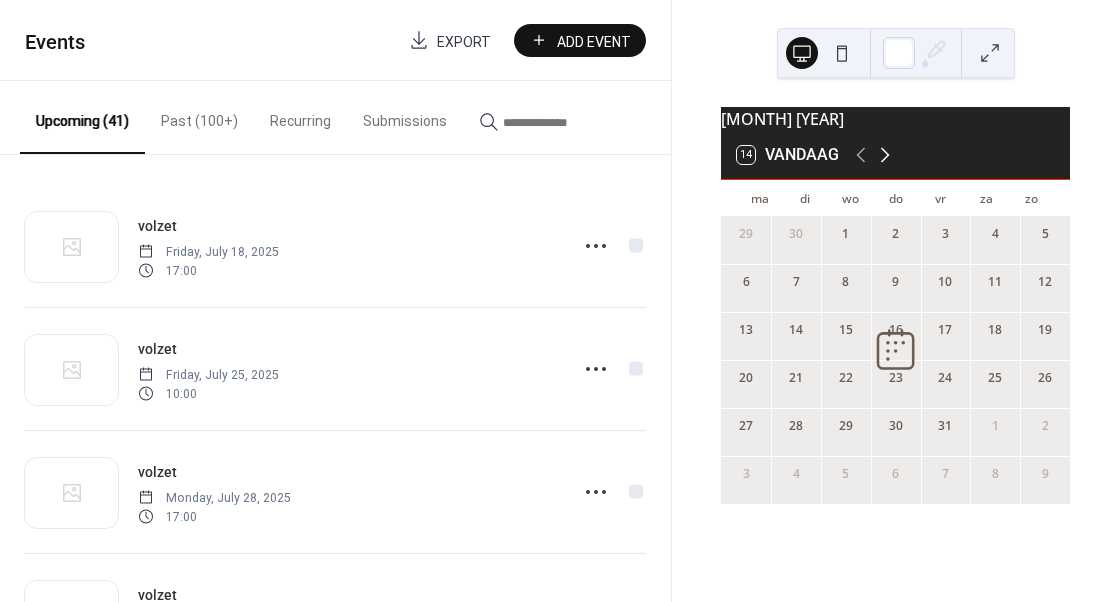 click 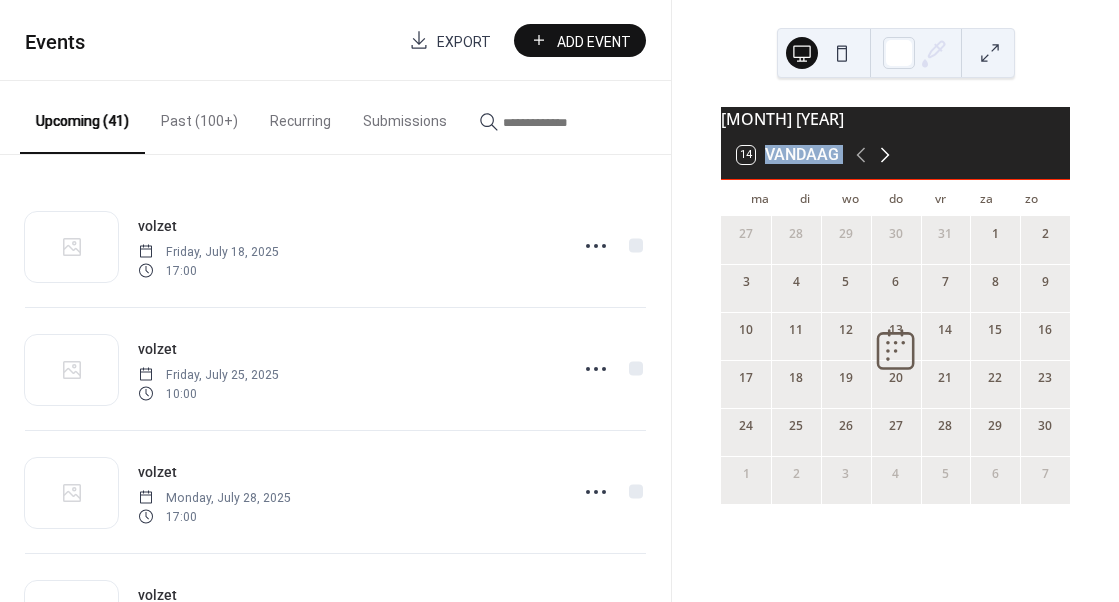 click 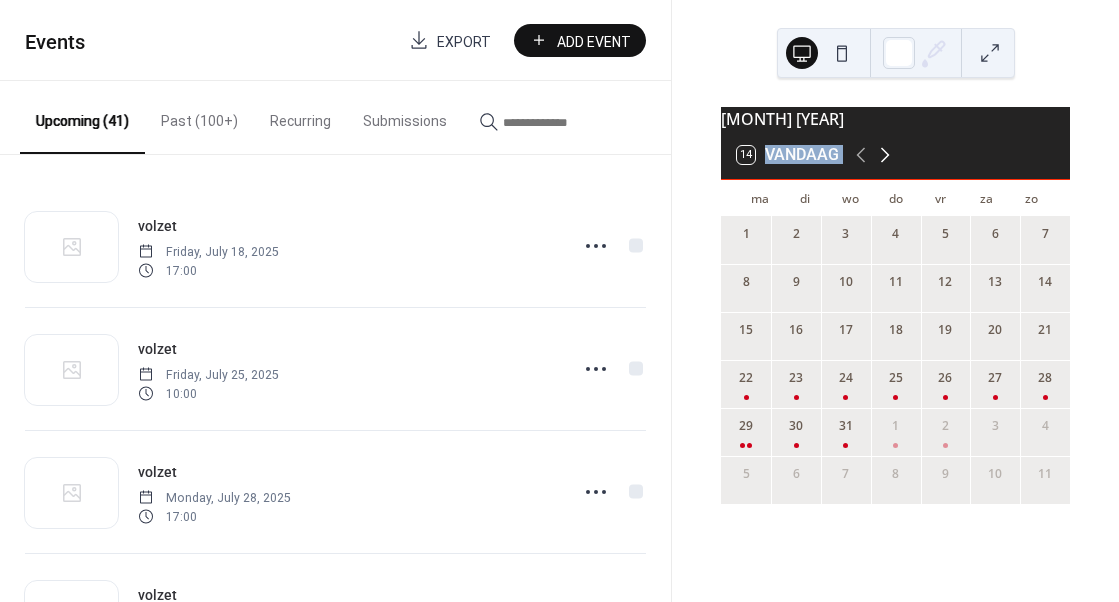 click 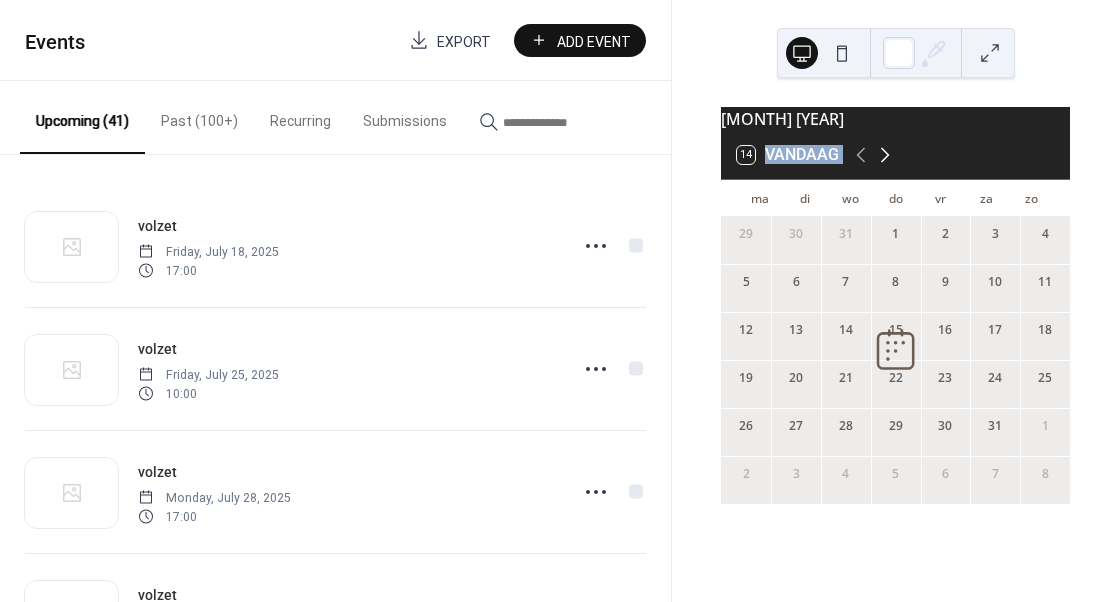 click 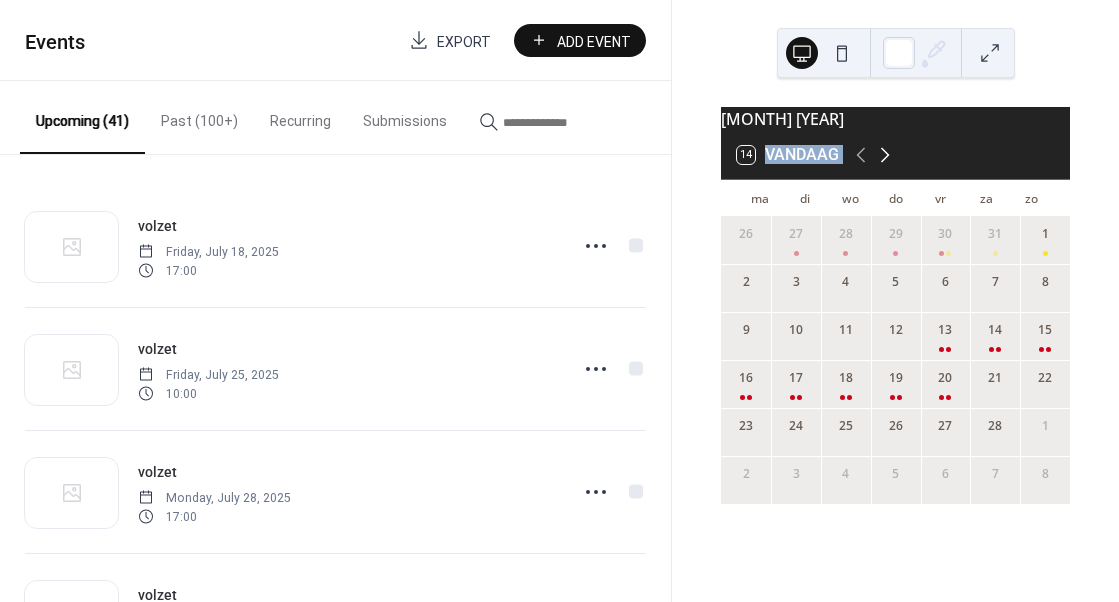 click 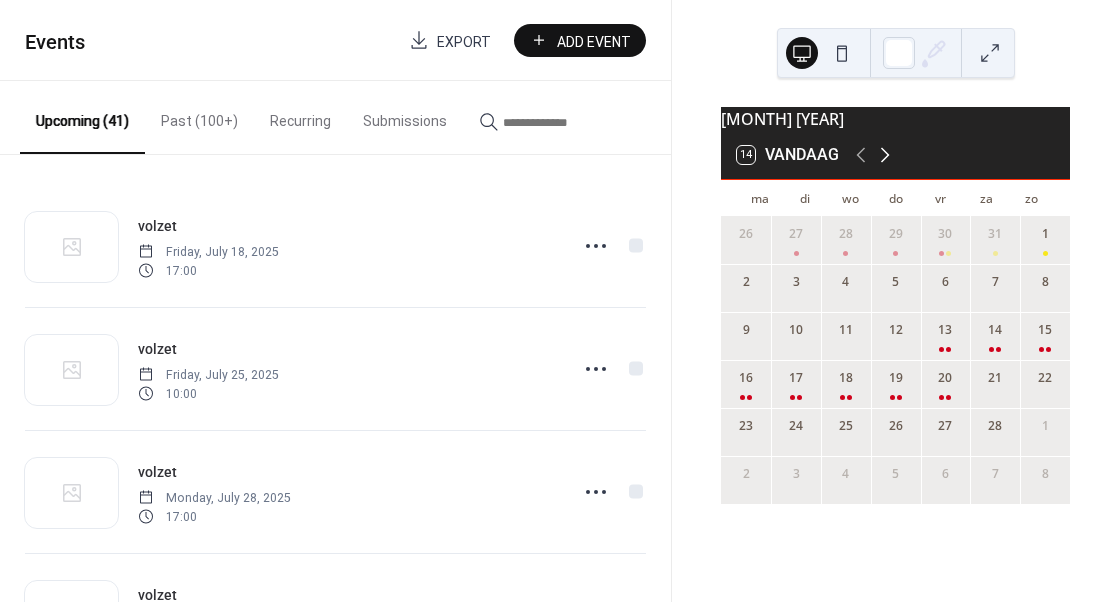 click 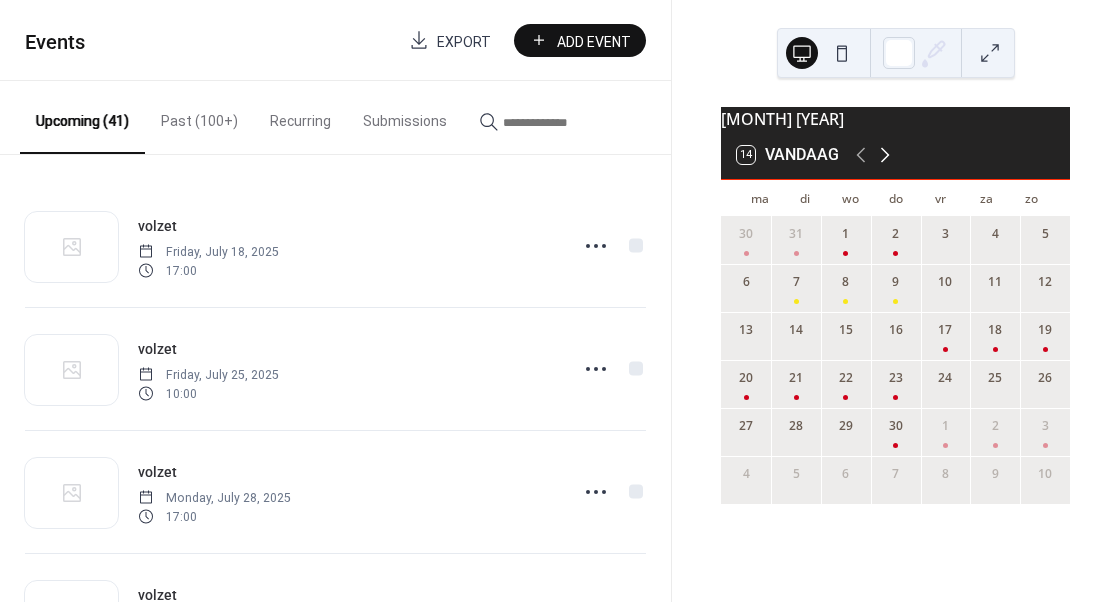 click 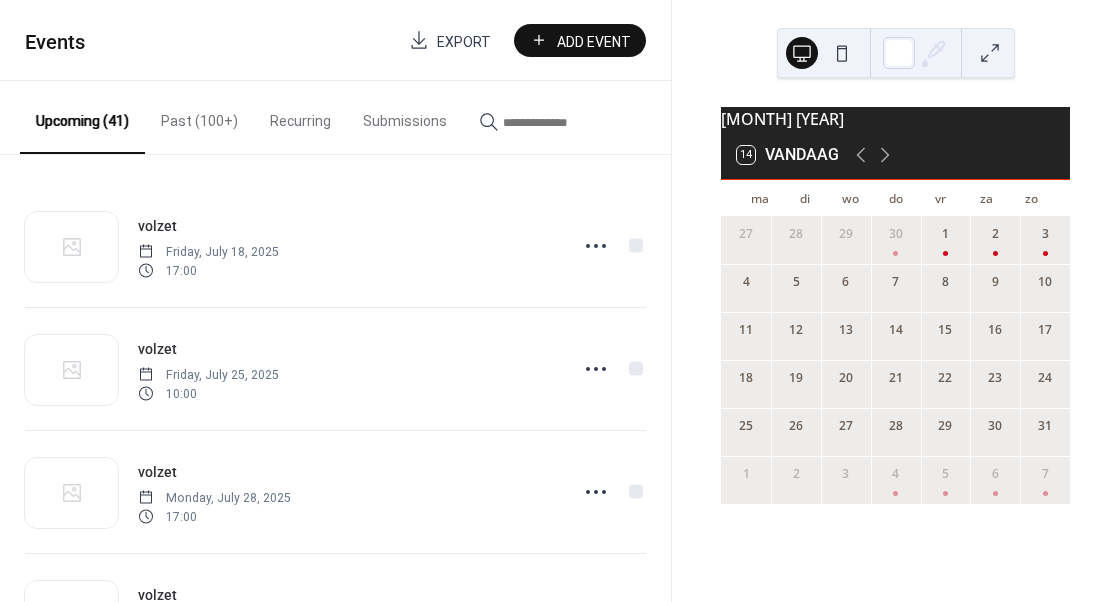 click on "Add Event" at bounding box center [594, 41] 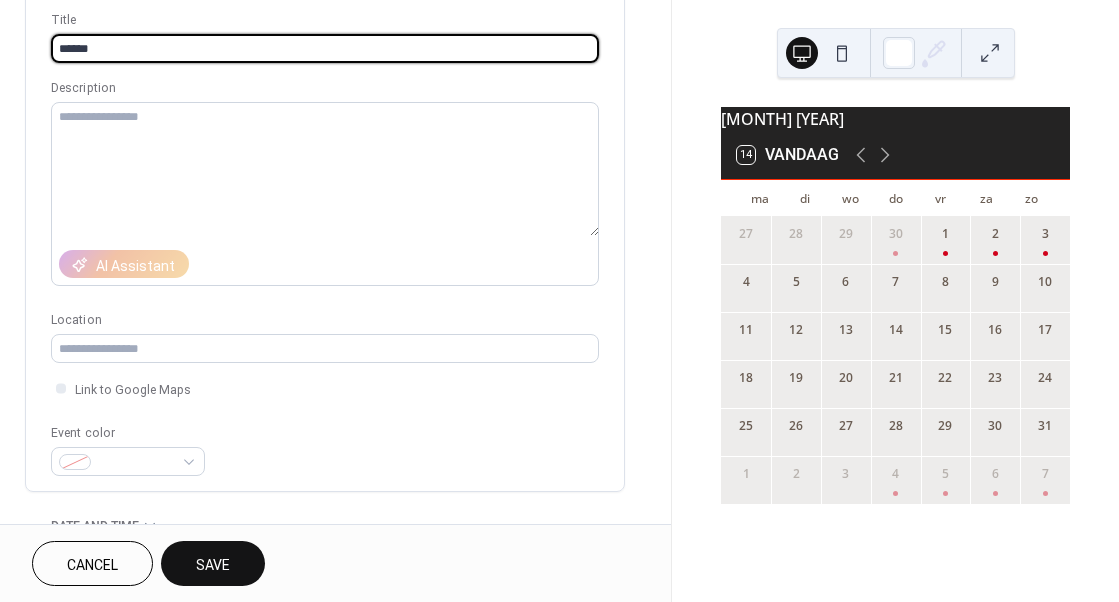 scroll, scrollTop: 149, scrollLeft: 0, axis: vertical 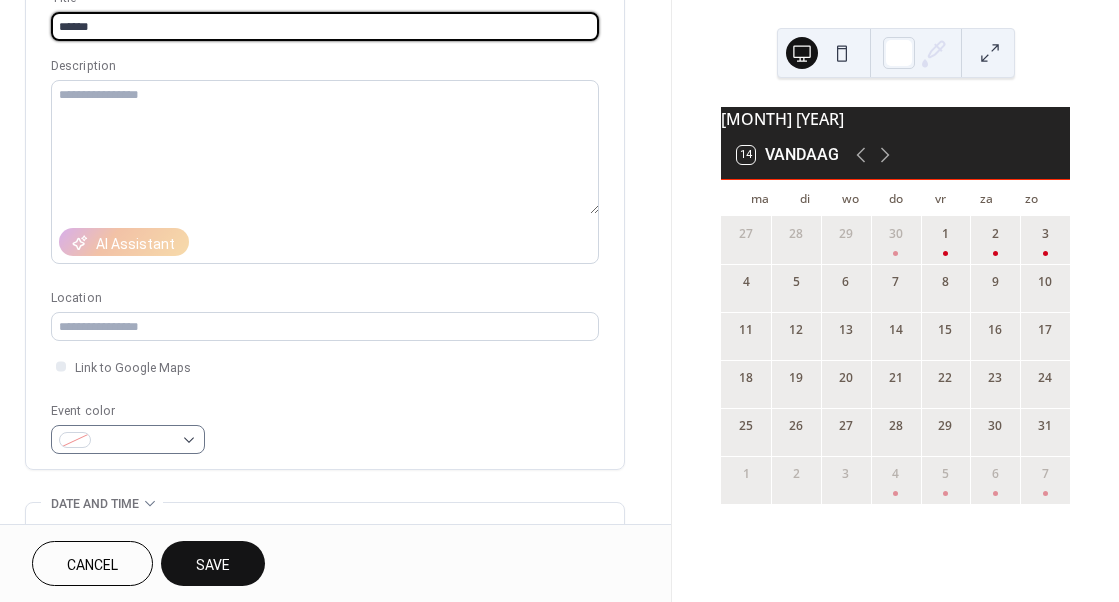 type on "******" 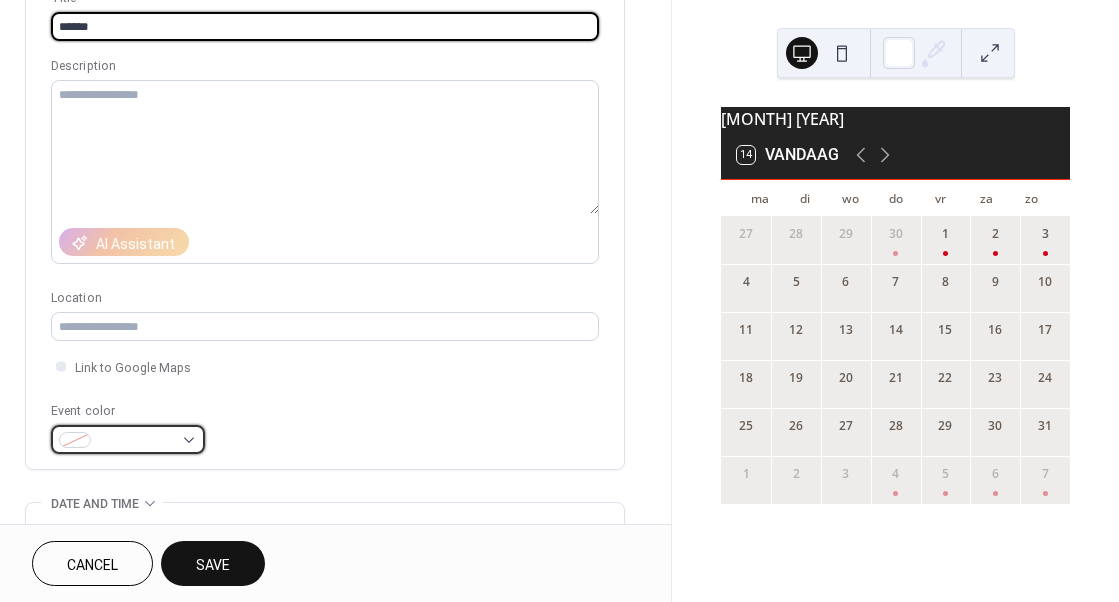 click at bounding box center [128, 439] 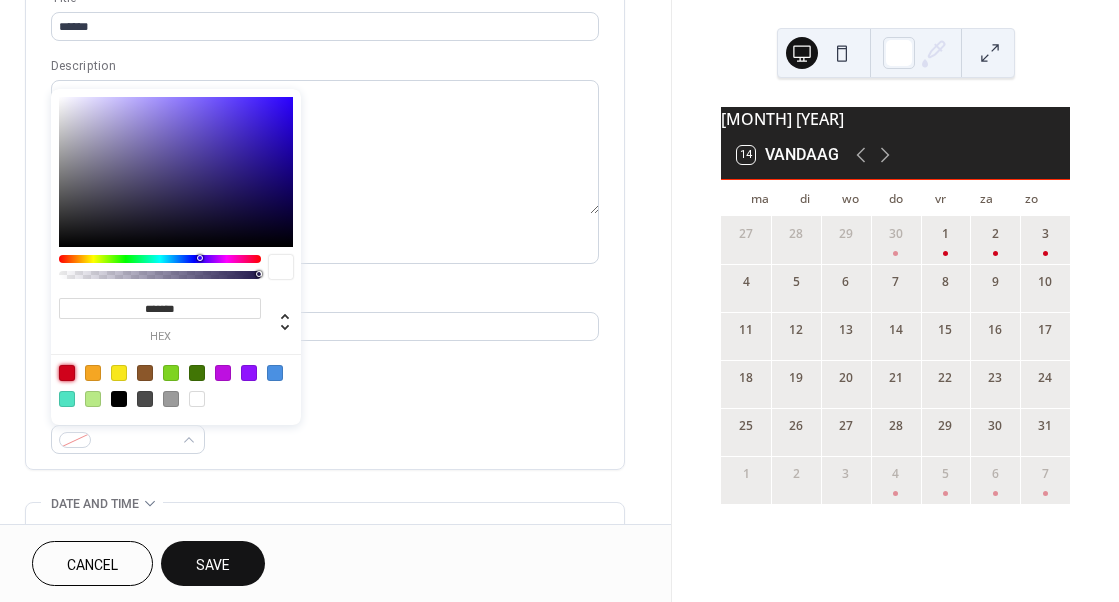 click at bounding box center (67, 373) 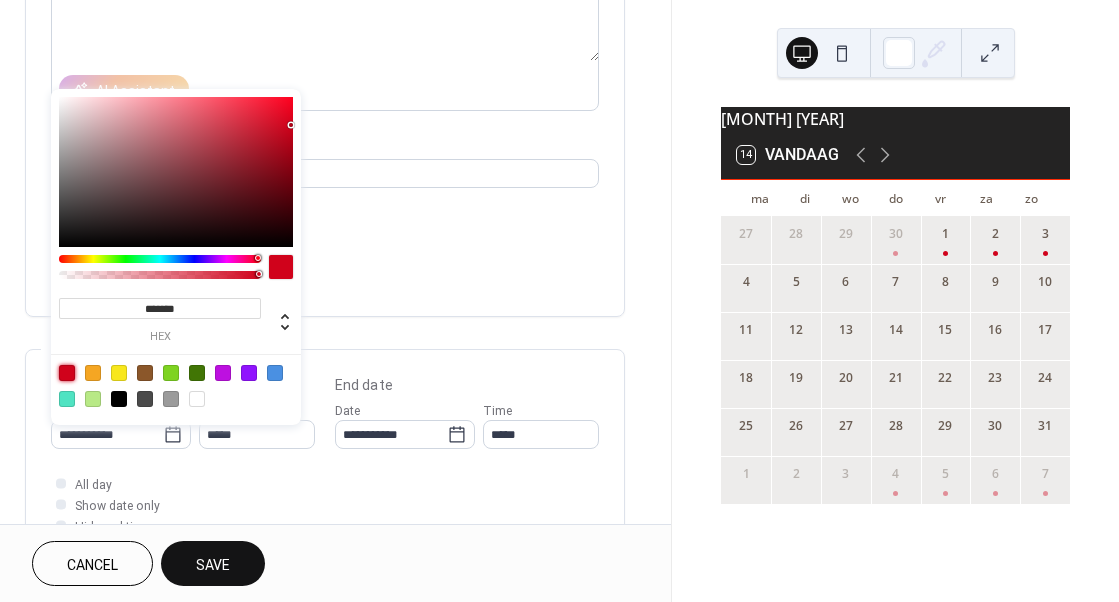 scroll, scrollTop: 300, scrollLeft: 0, axis: vertical 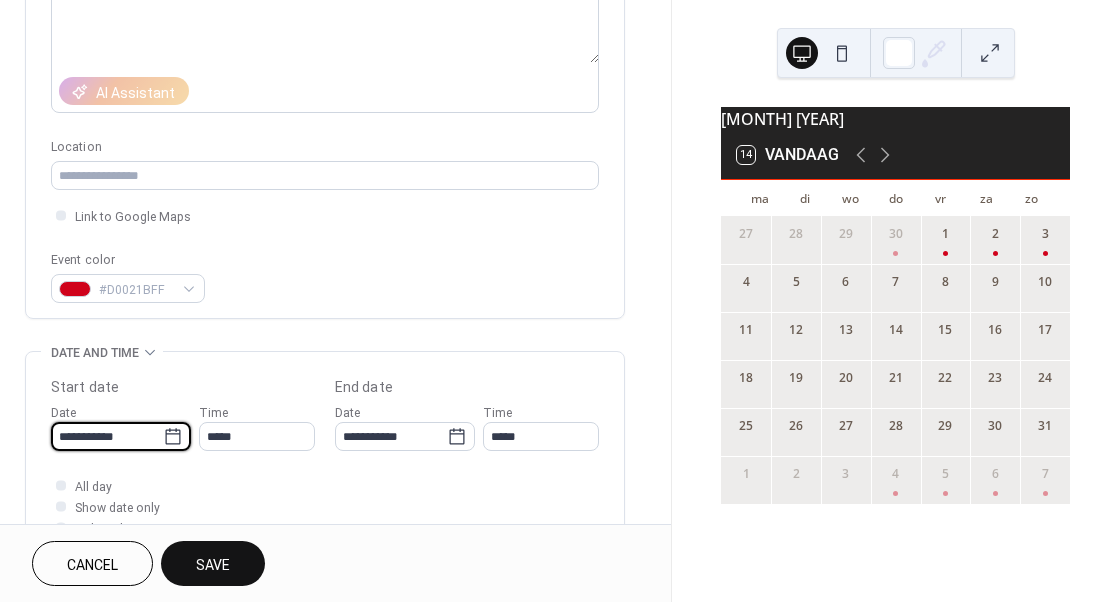click on "**********" at bounding box center (107, 436) 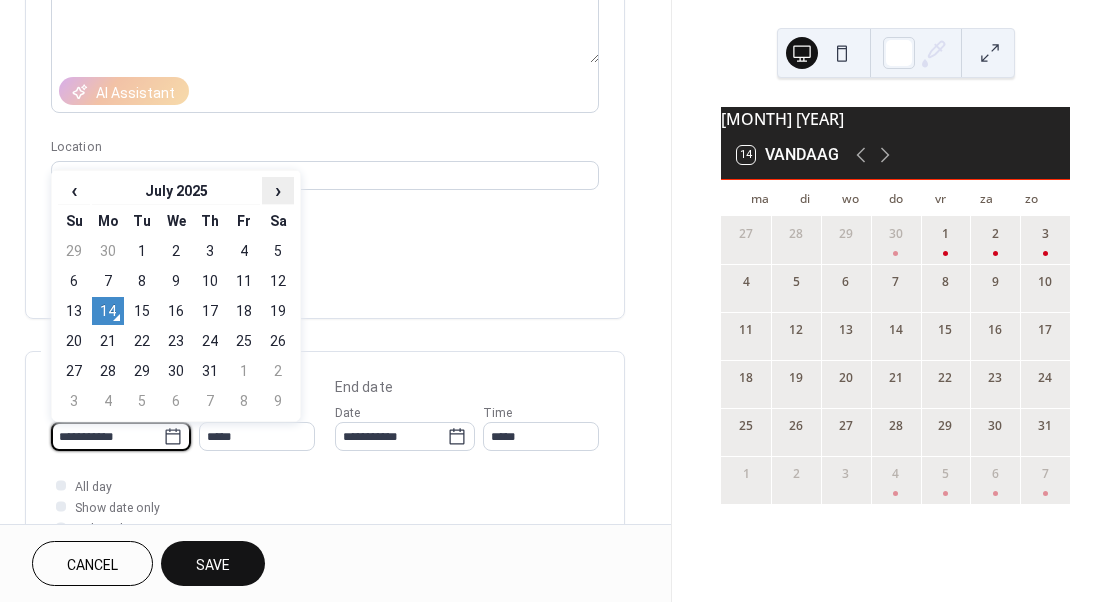 click on "›" at bounding box center (278, 190) 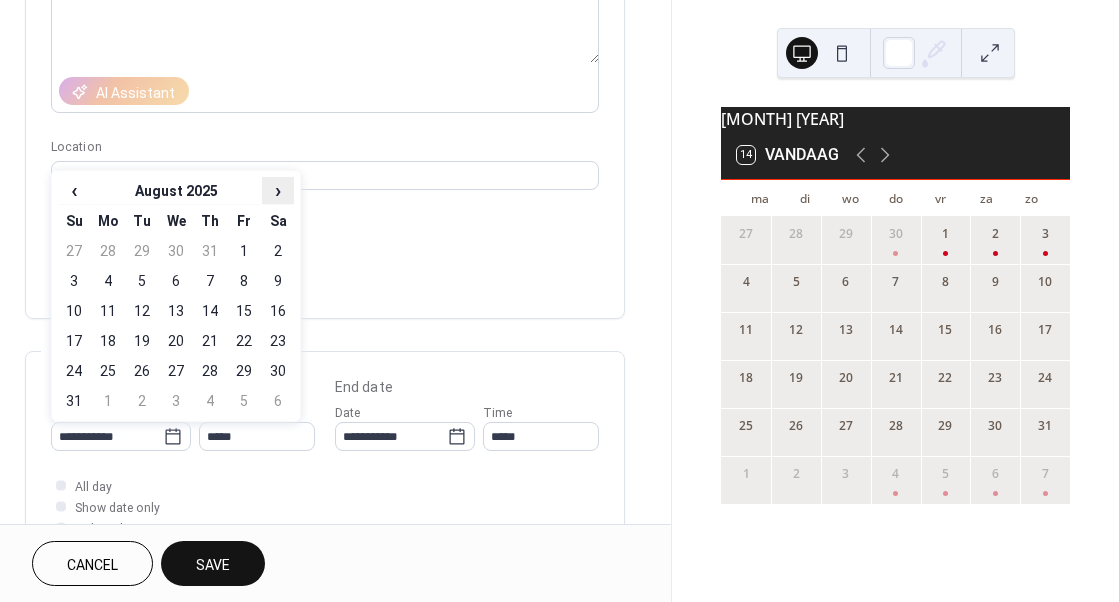 click on "›" at bounding box center (278, 190) 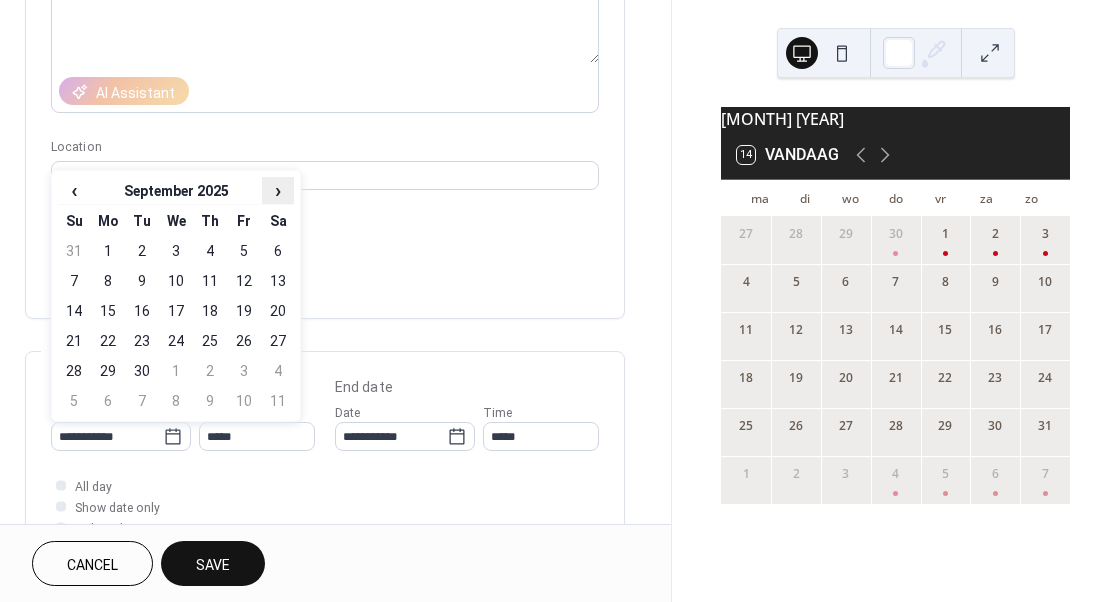 click on "›" at bounding box center (278, 190) 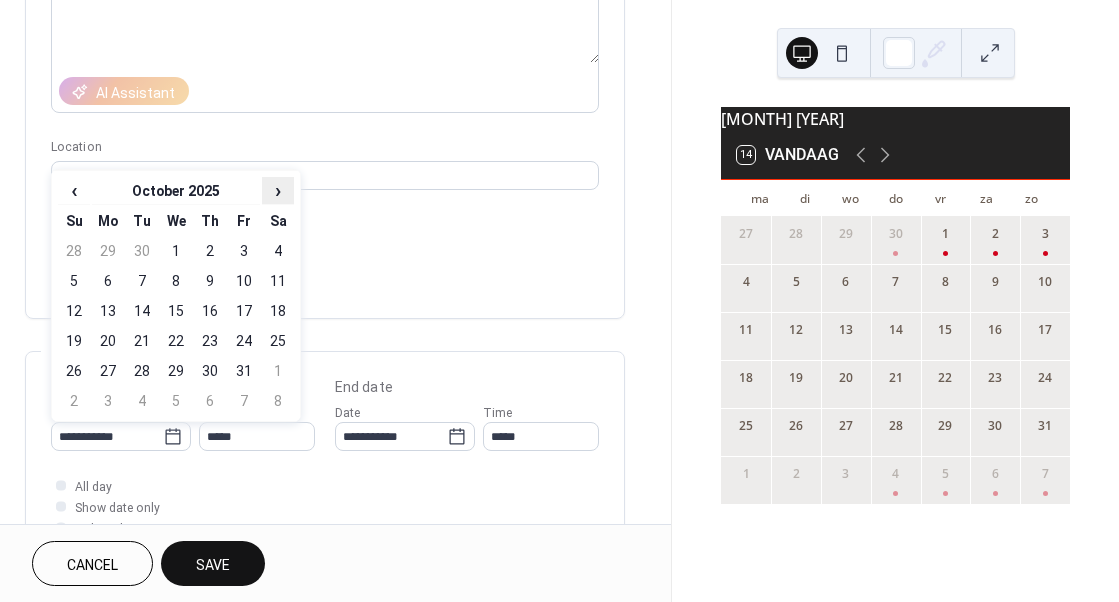 click on "›" at bounding box center (278, 190) 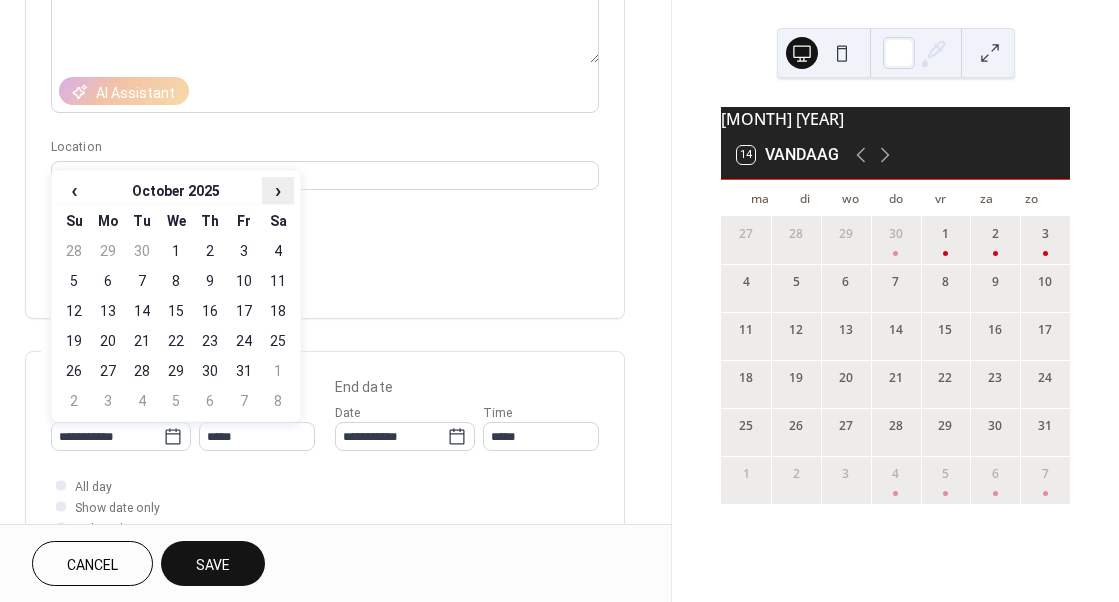 click on "›" at bounding box center (278, 190) 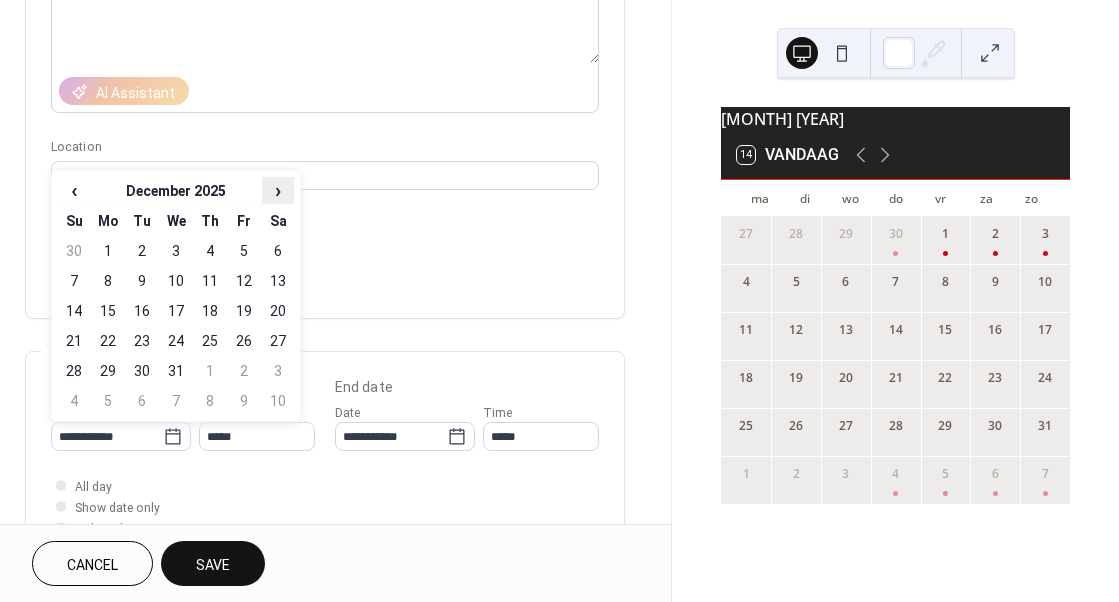 click on "›" at bounding box center [278, 190] 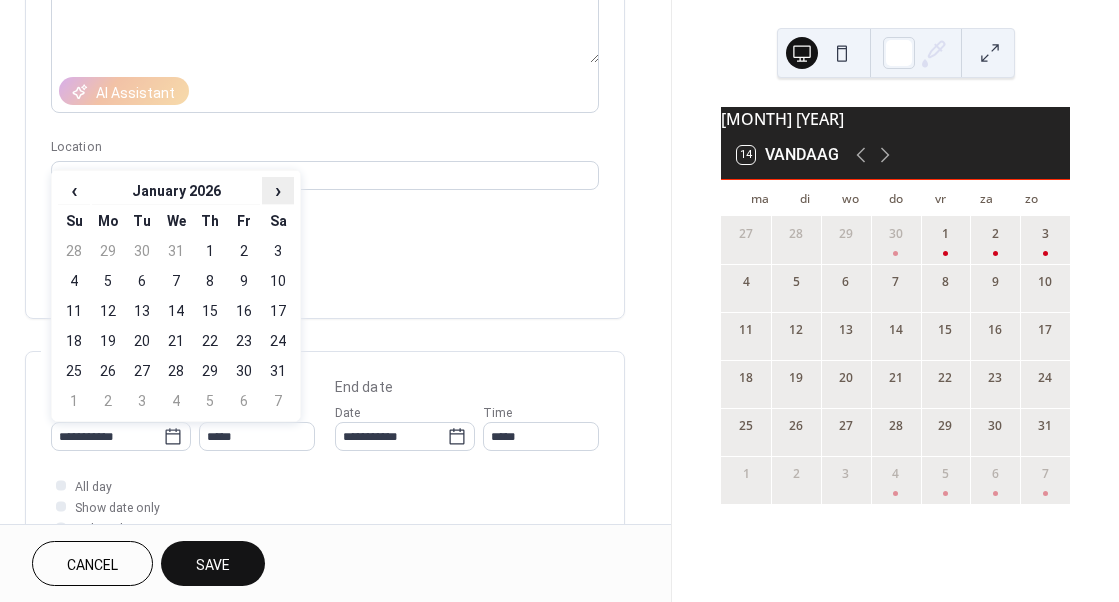 click on "›" at bounding box center (278, 190) 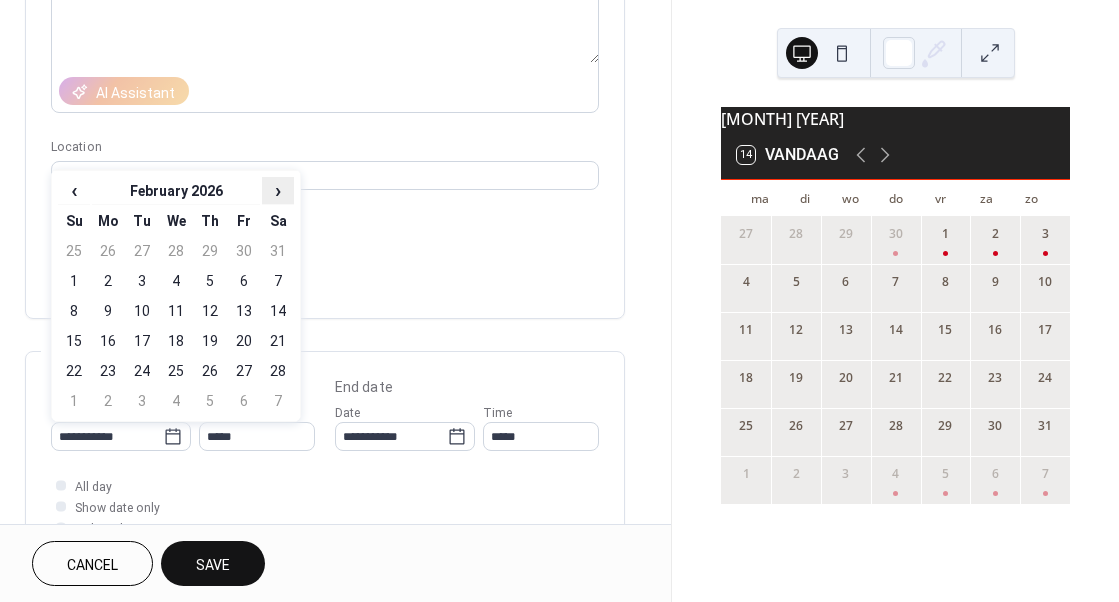 click on "›" at bounding box center [278, 190] 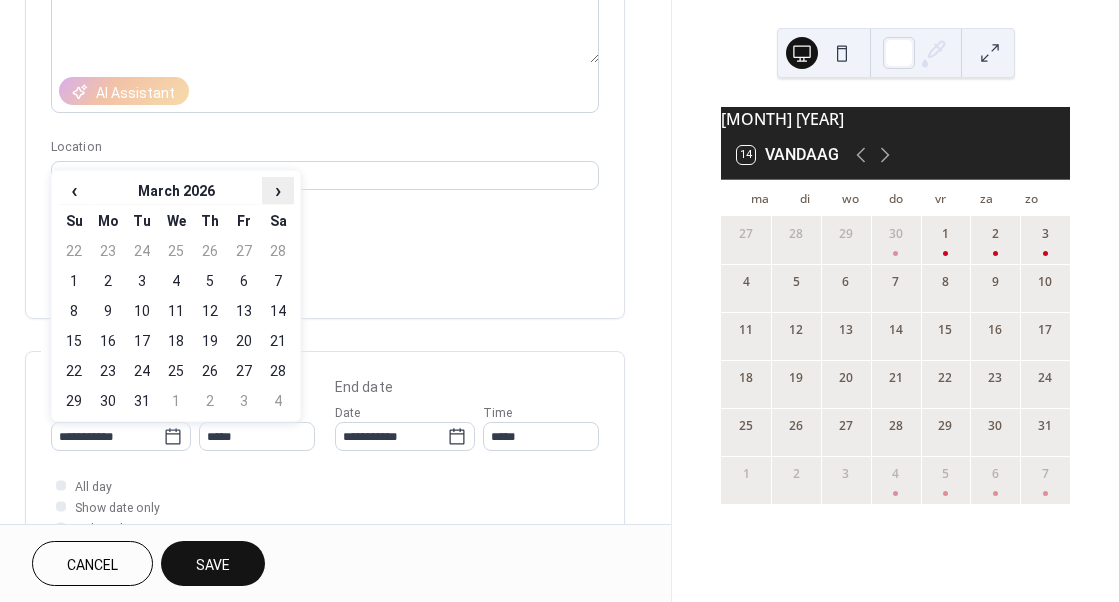 click on "›" at bounding box center [278, 190] 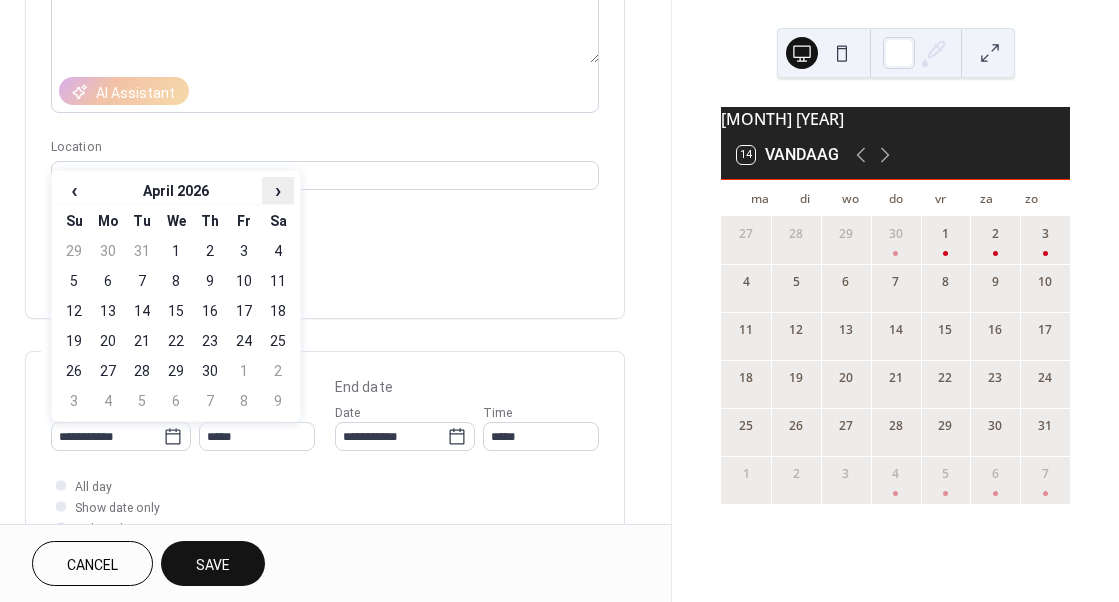 click on "›" at bounding box center [278, 190] 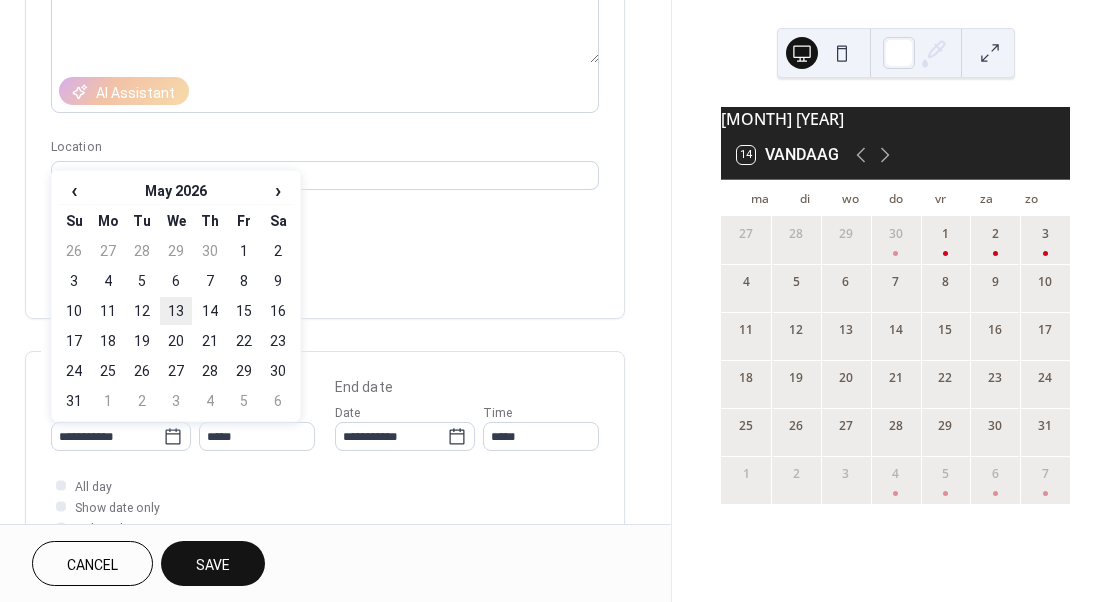 click on "13" at bounding box center [176, 311] 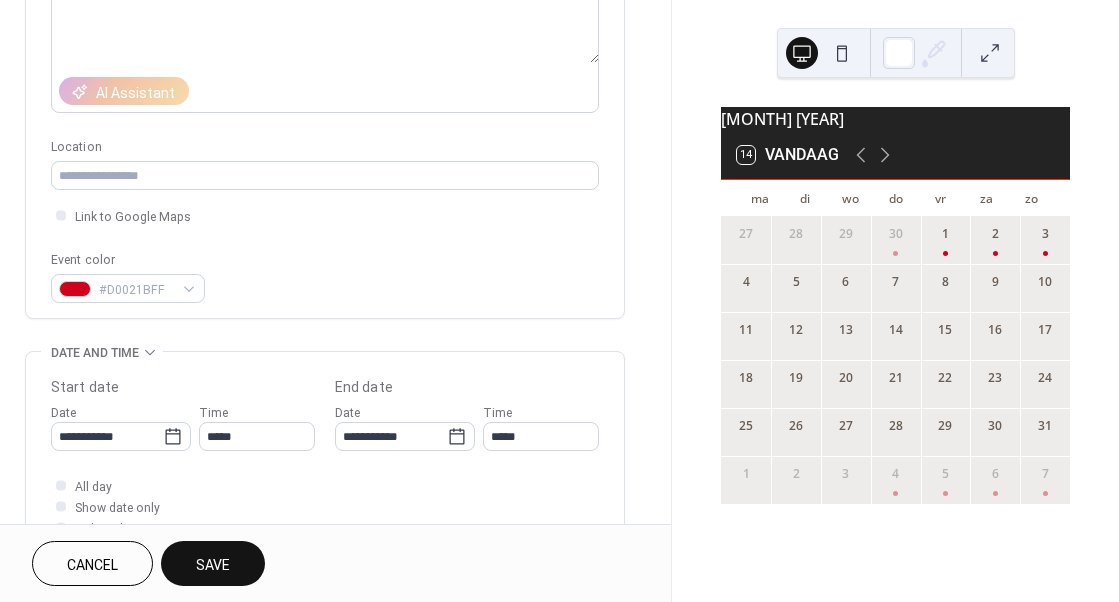 type on "**********" 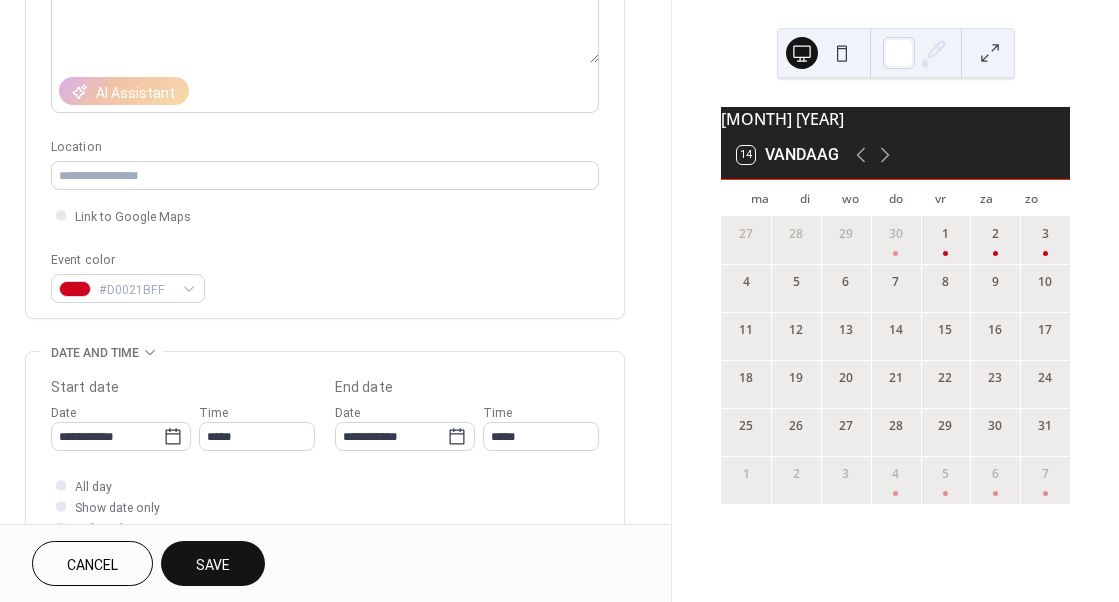 type on "**********" 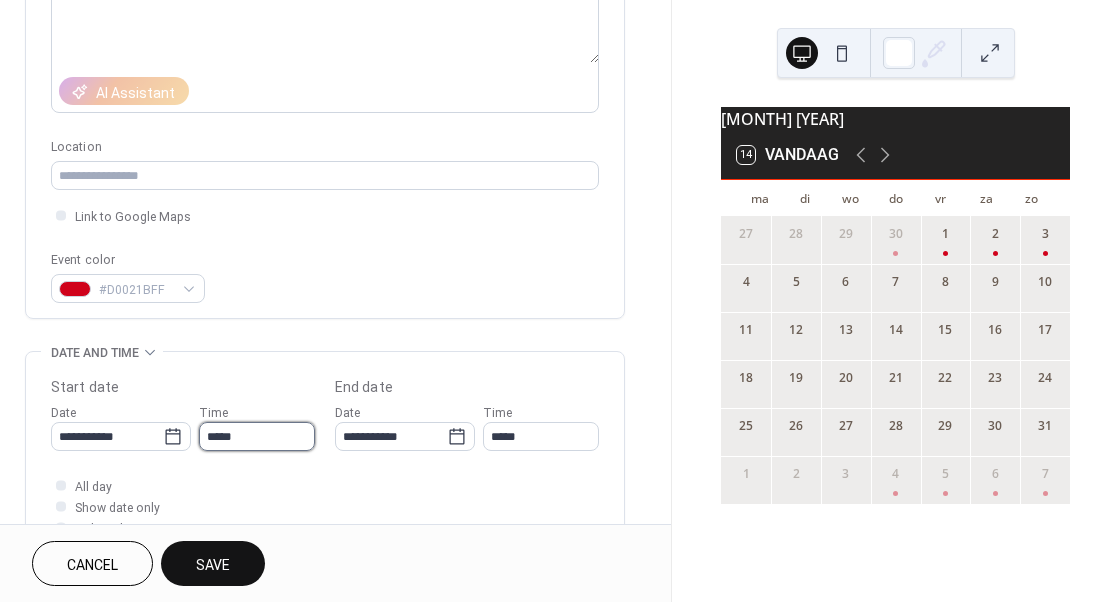 click on "*****" at bounding box center (257, 436) 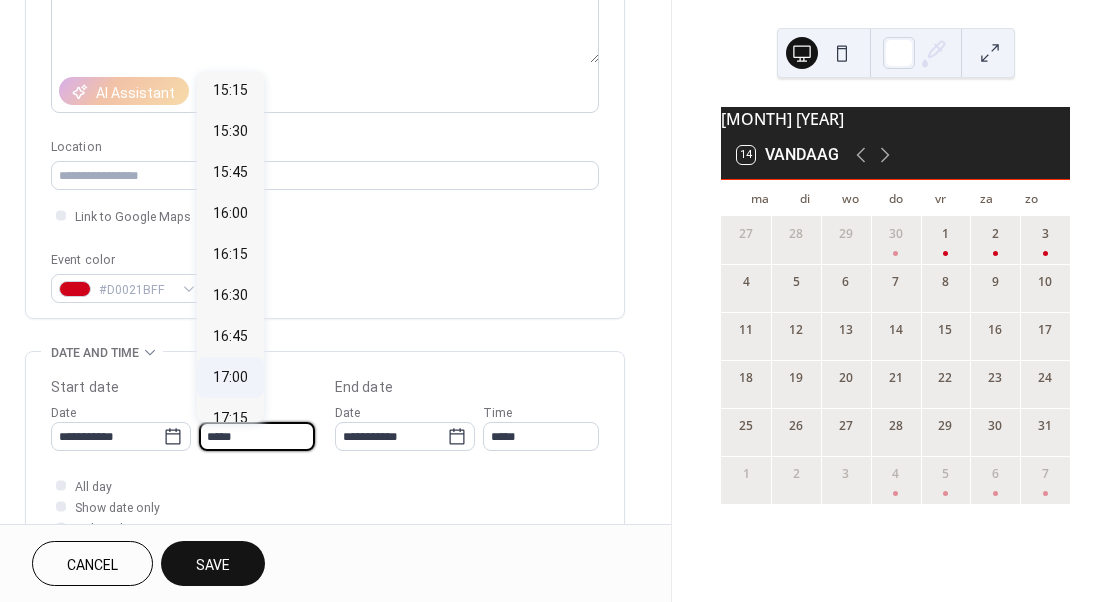 scroll, scrollTop: 2540, scrollLeft: 0, axis: vertical 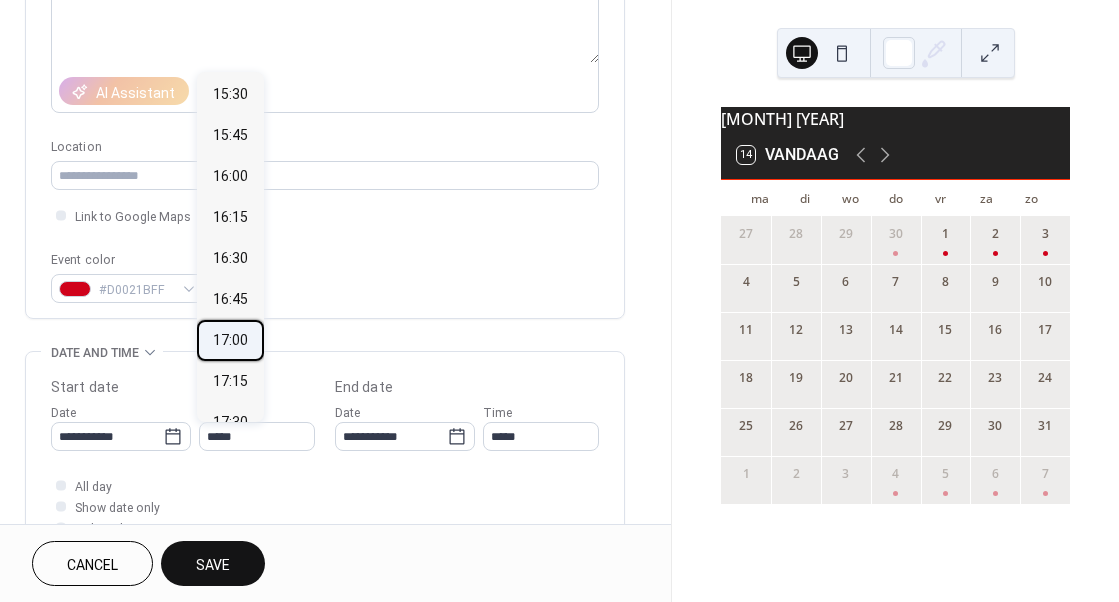 click on "17:00" at bounding box center [230, 340] 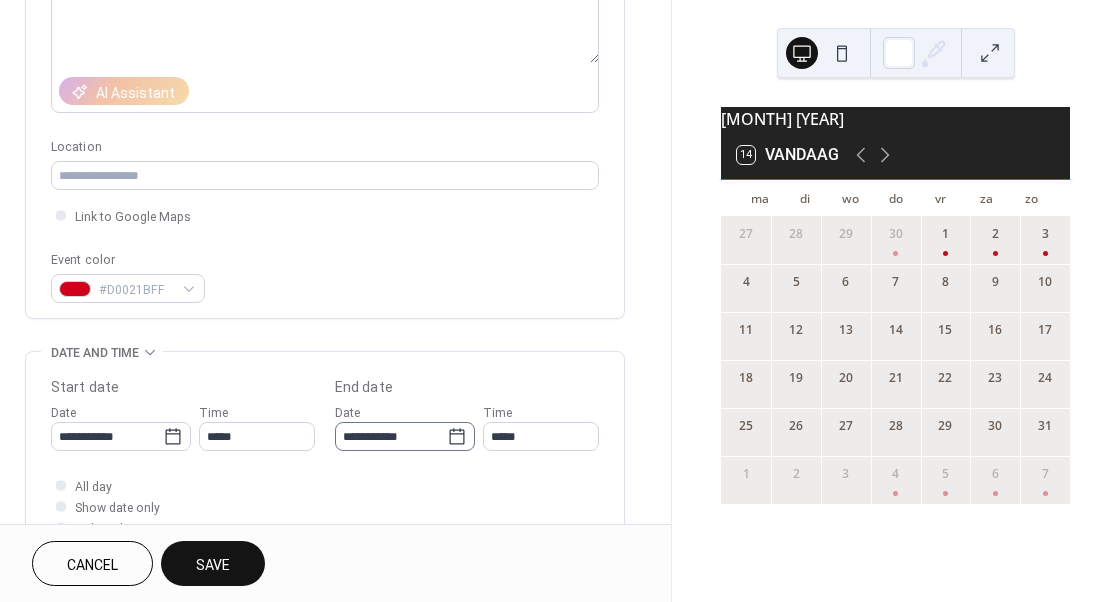 type on "*****" 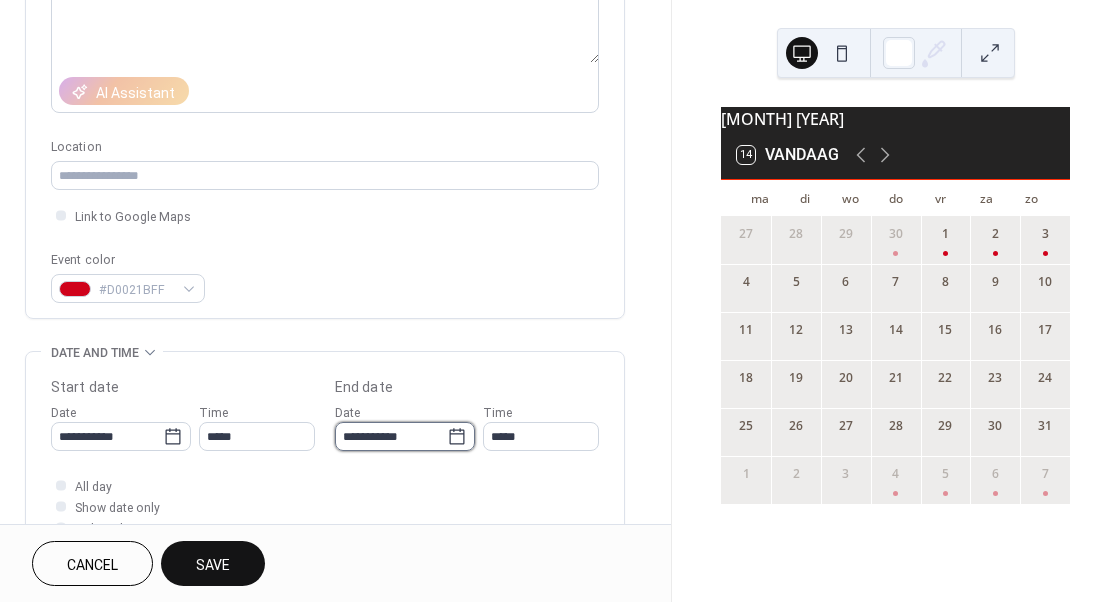 type on "*****" 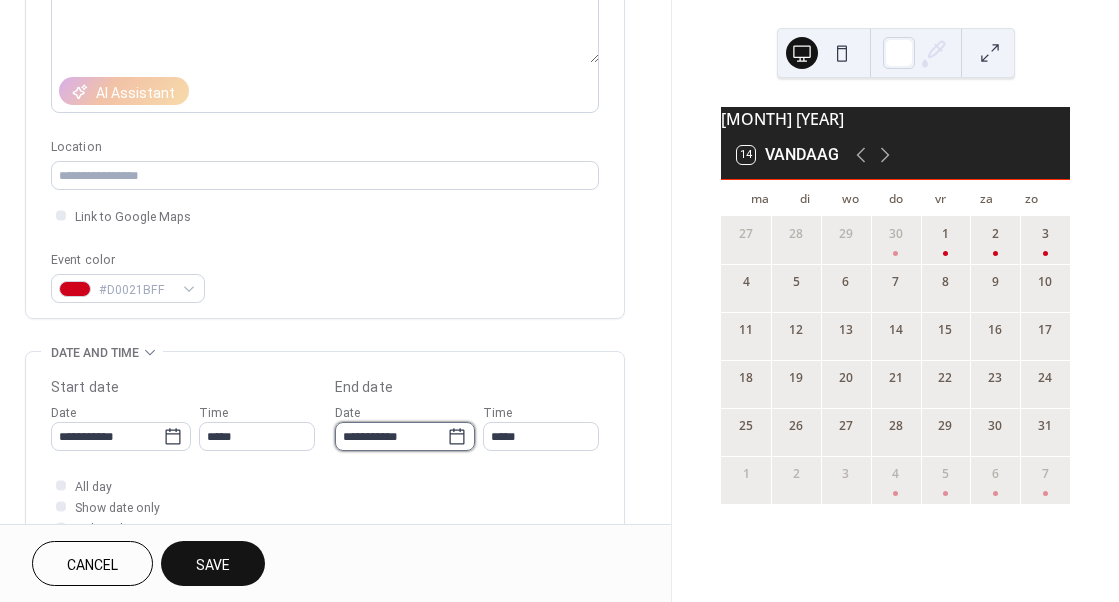 click on "**********" at bounding box center [391, 436] 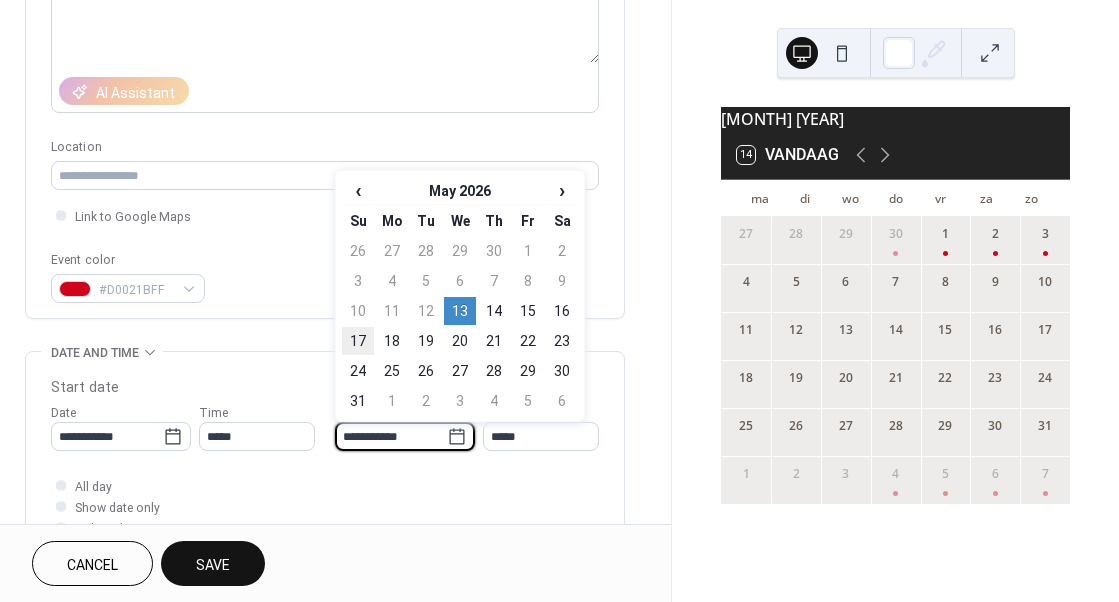 click on "17" at bounding box center [358, 341] 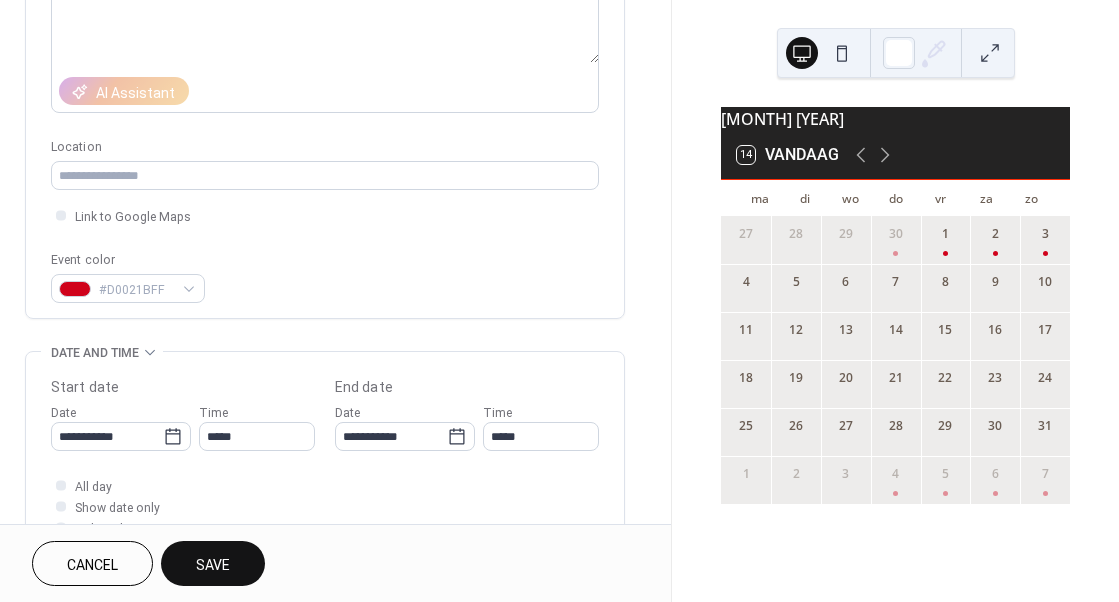 type on "**********" 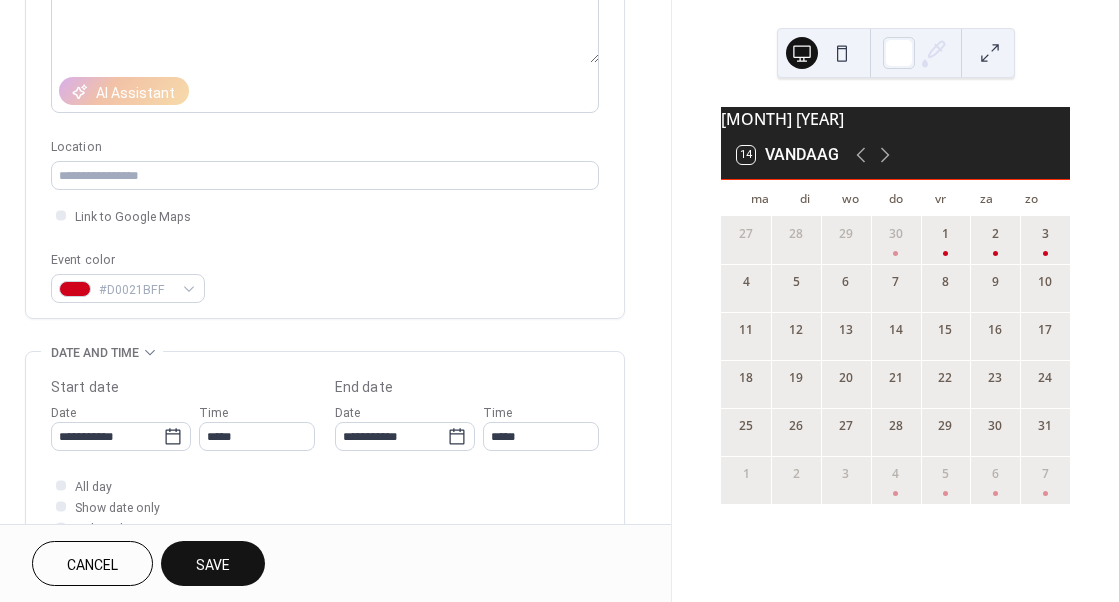 click on "Save" at bounding box center (213, 565) 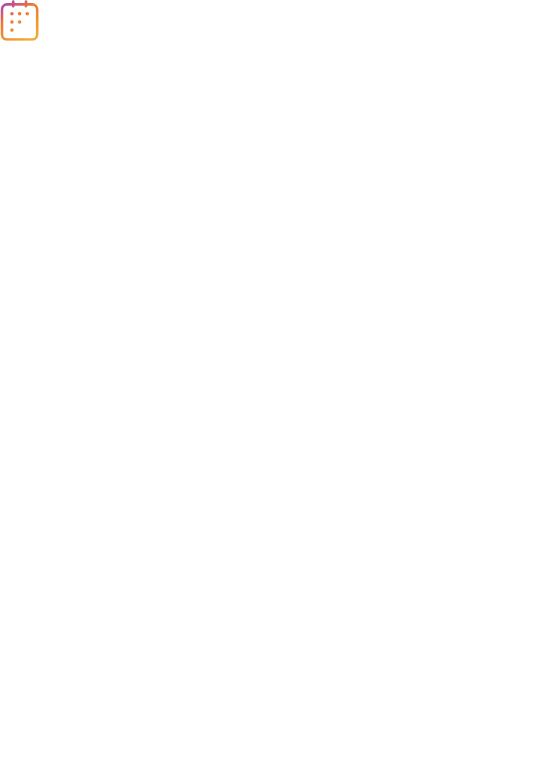 scroll, scrollTop: 0, scrollLeft: 0, axis: both 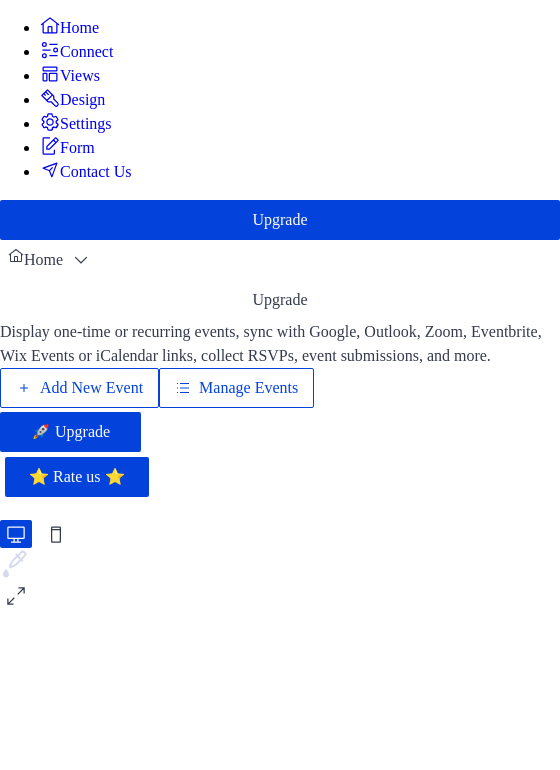 click on "Add New Event" at bounding box center [91, 388] 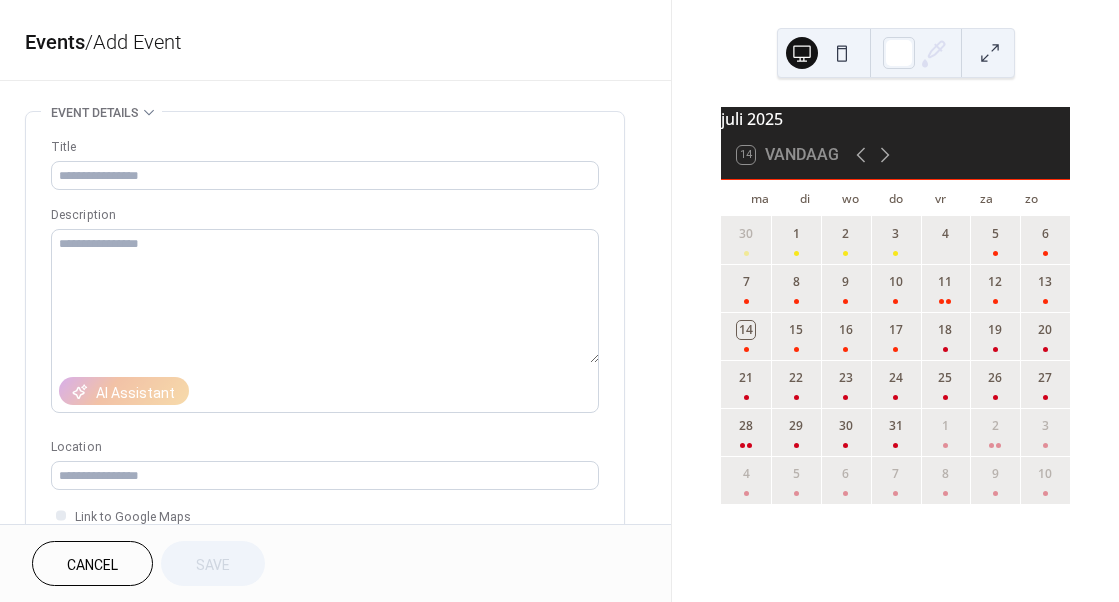 scroll, scrollTop: 0, scrollLeft: 0, axis: both 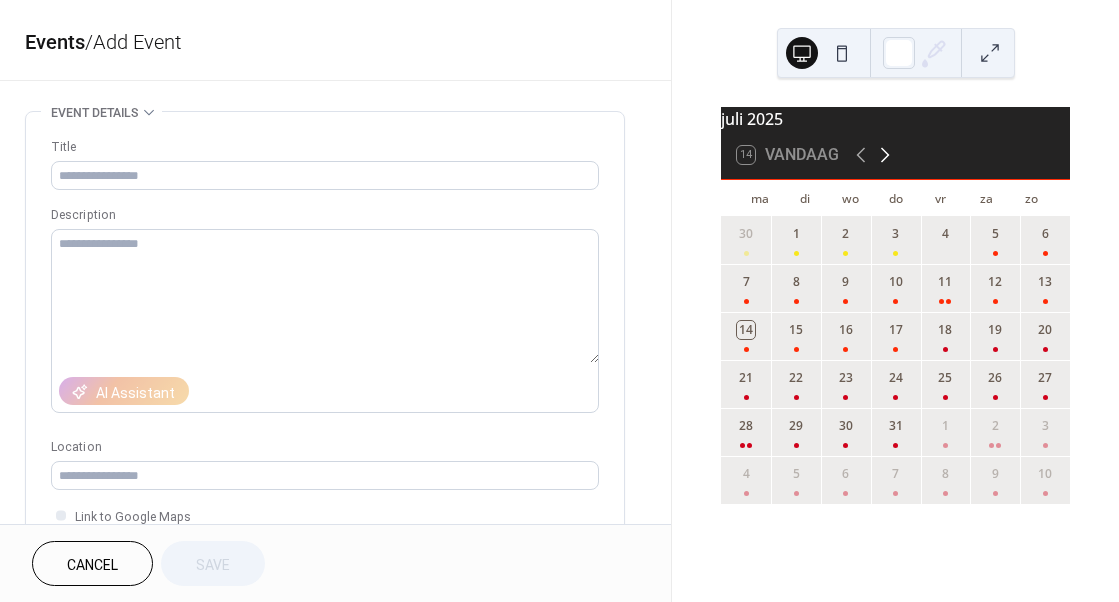 click 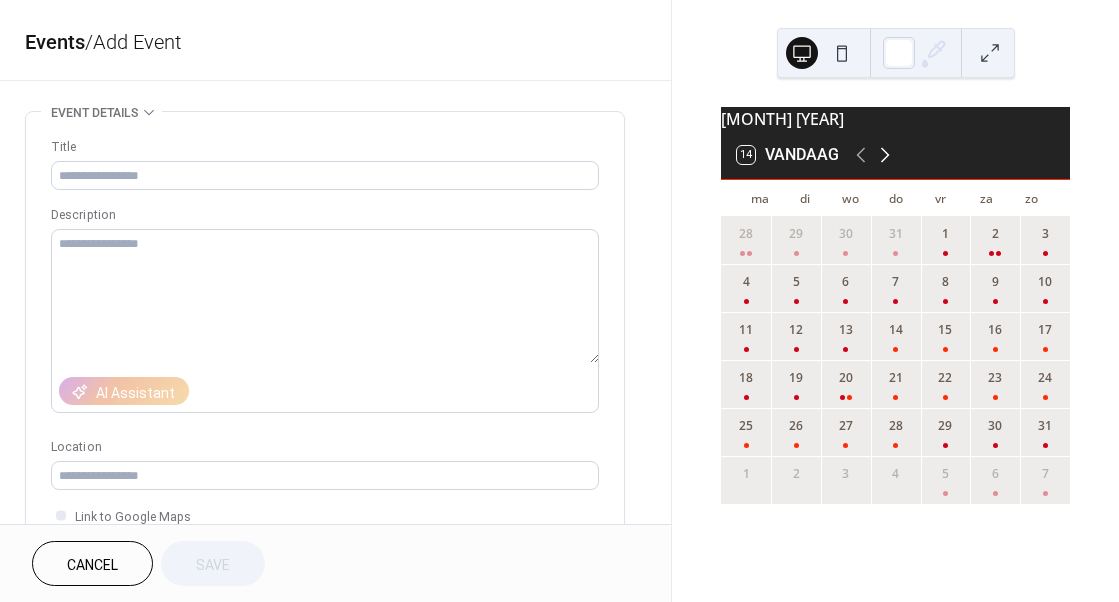 click 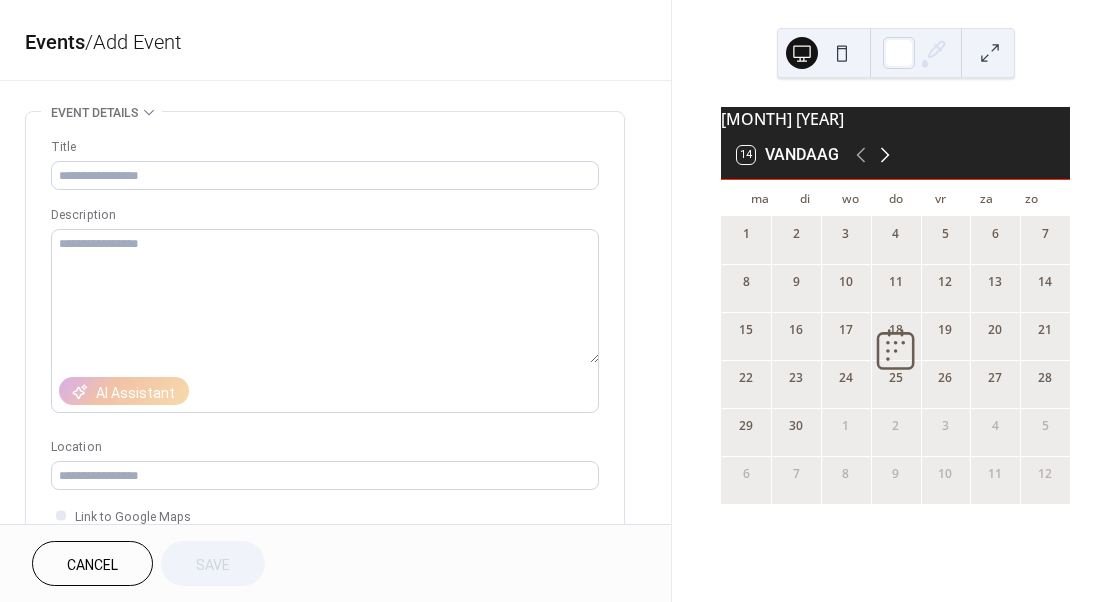 click 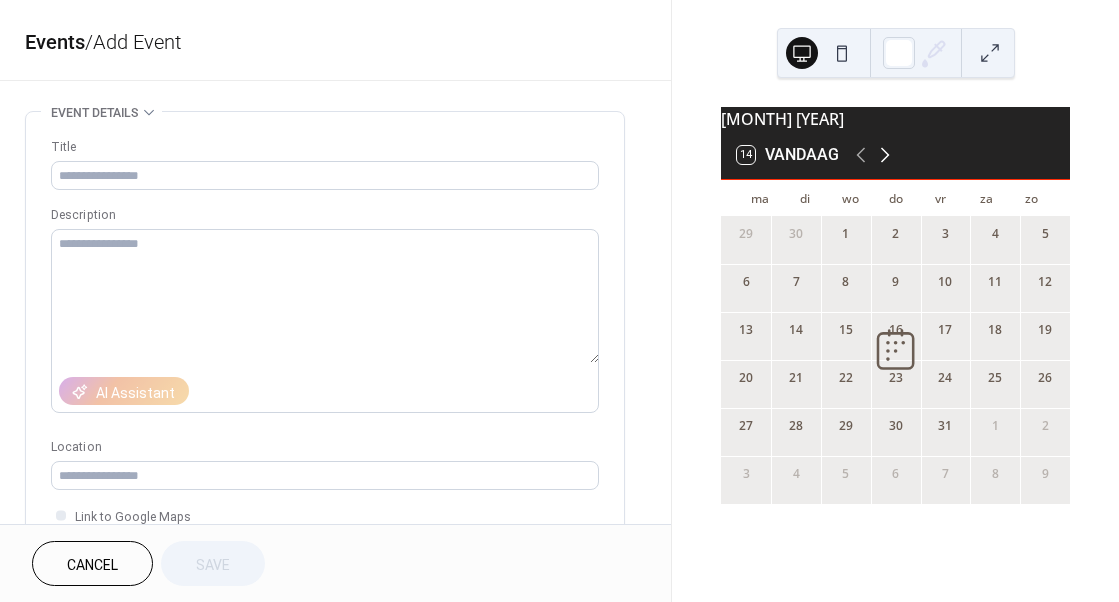 click 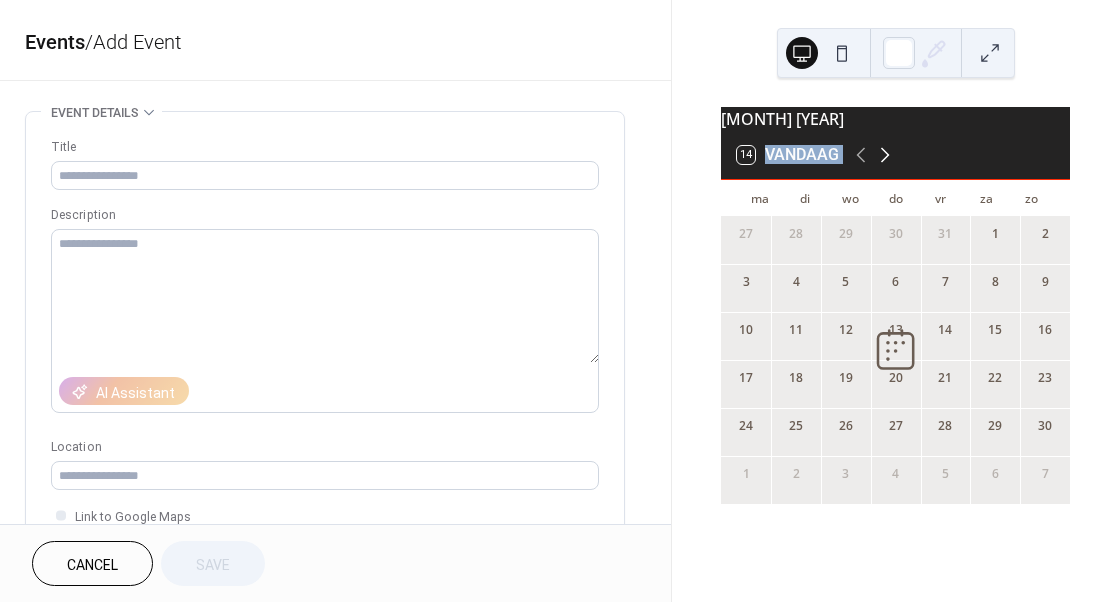 click 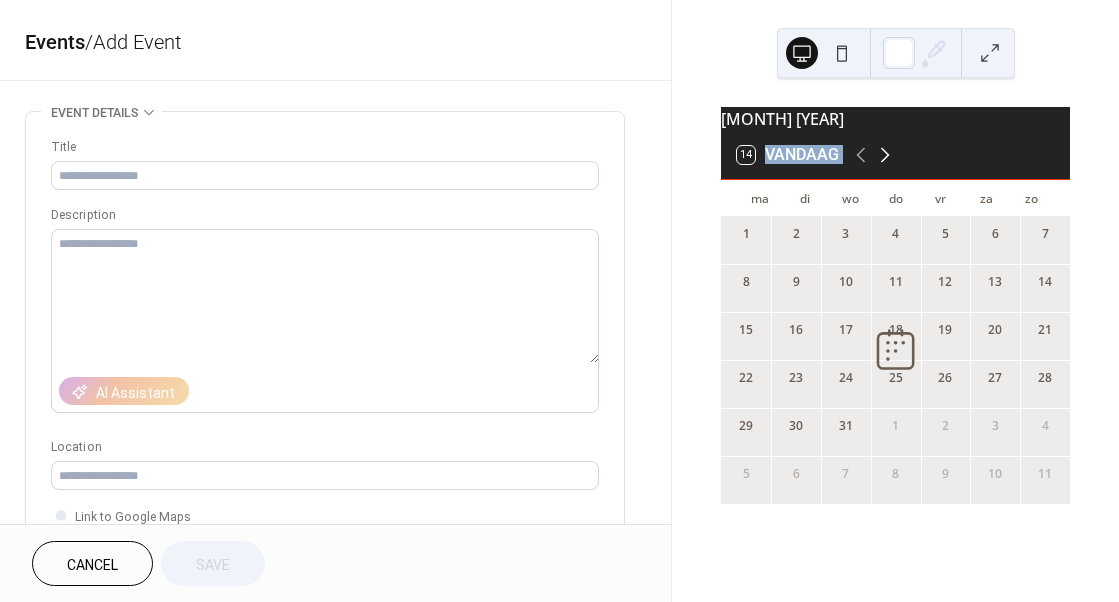 click 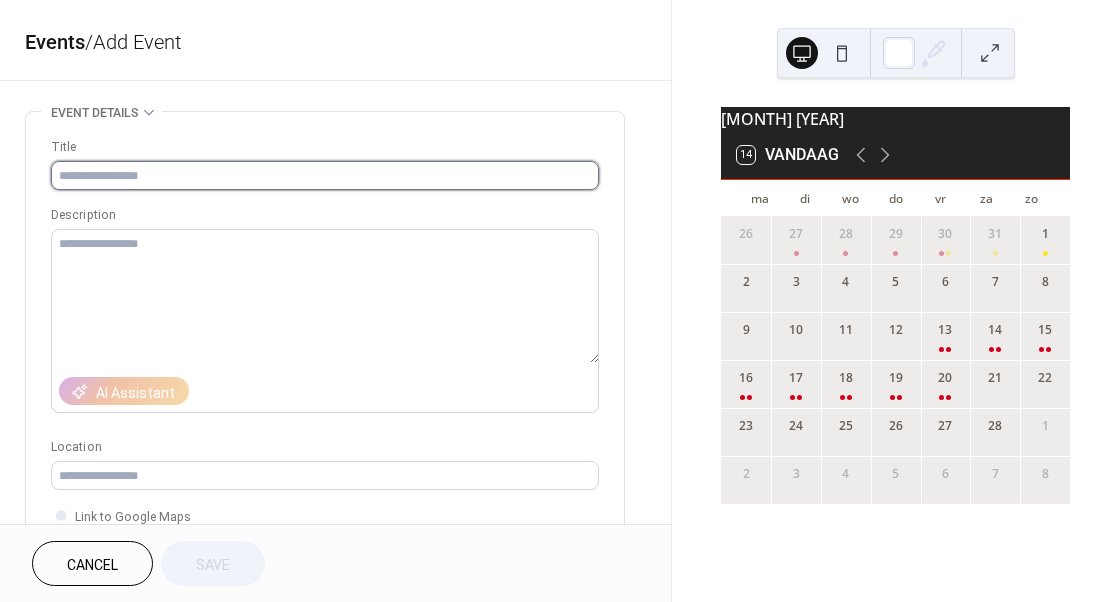 click at bounding box center (325, 175) 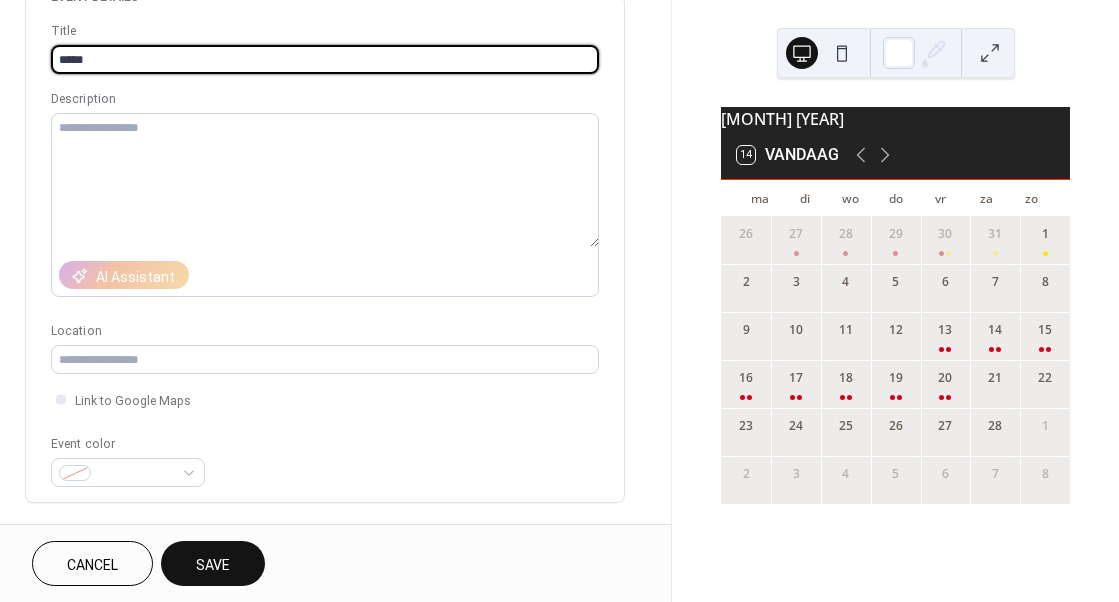 scroll, scrollTop: 118, scrollLeft: 0, axis: vertical 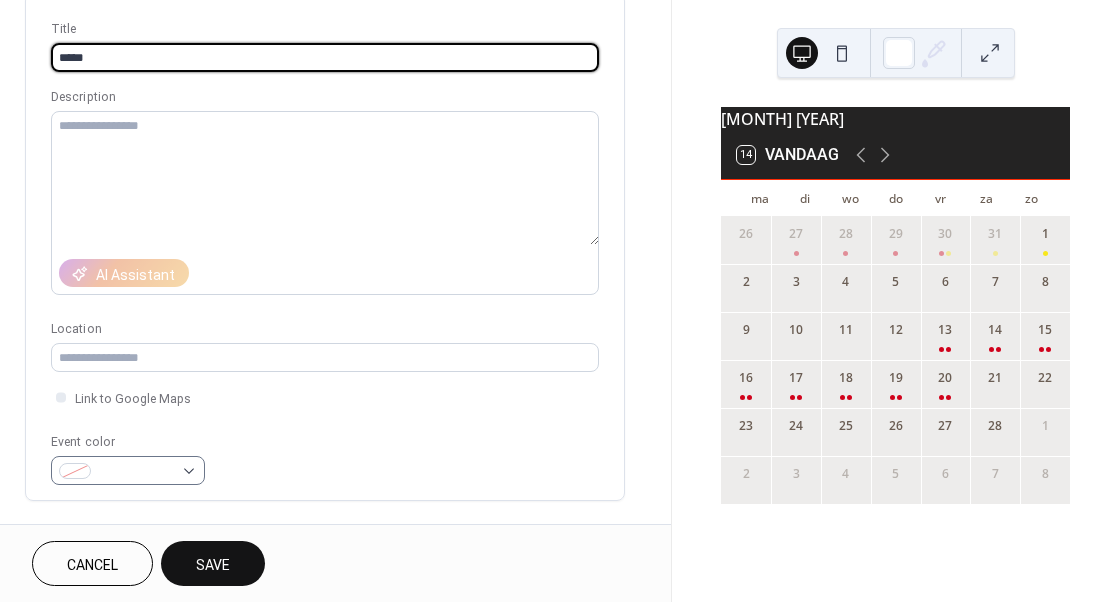 type on "*****" 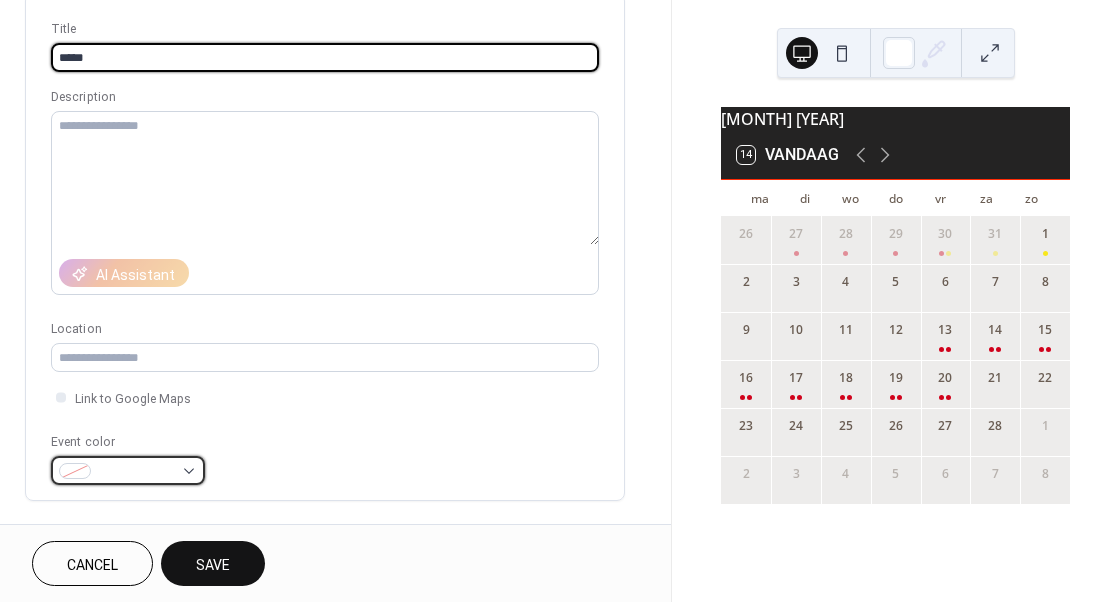 click at bounding box center [128, 470] 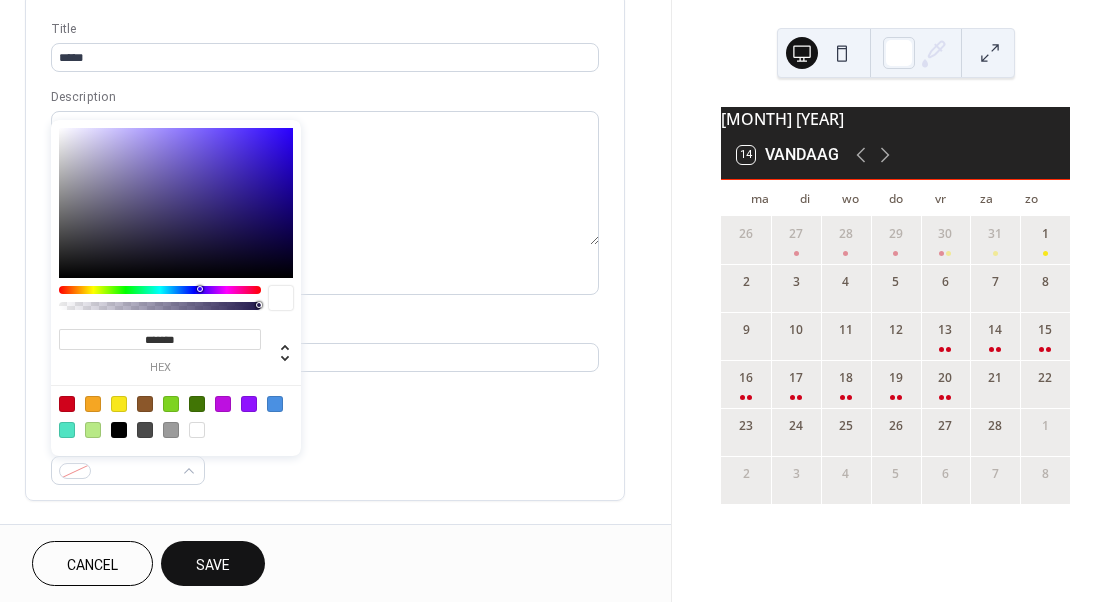 click at bounding box center [119, 404] 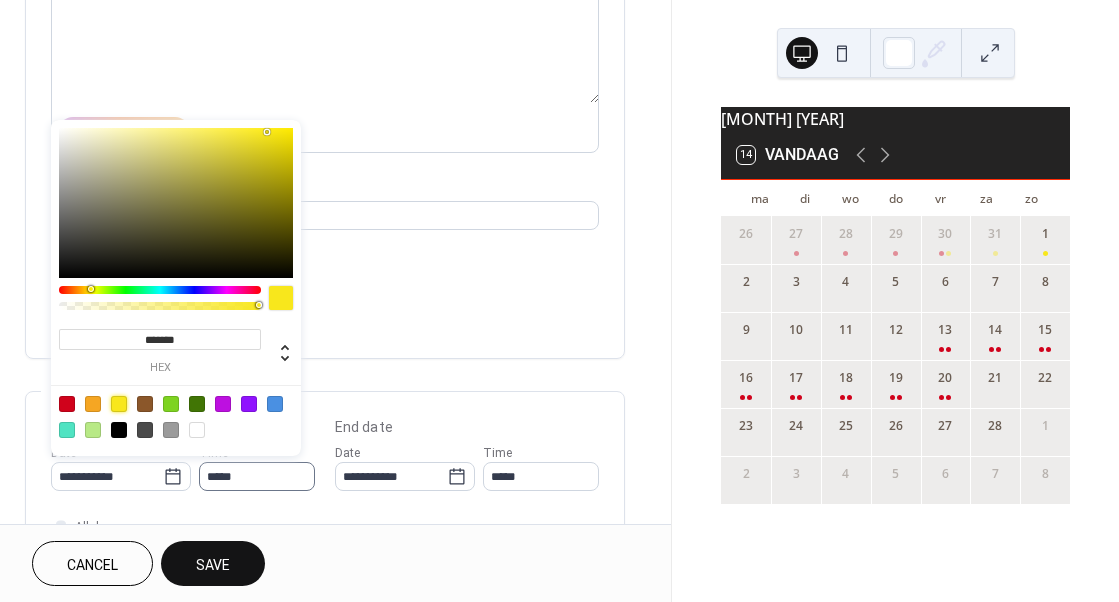 scroll, scrollTop: 261, scrollLeft: 0, axis: vertical 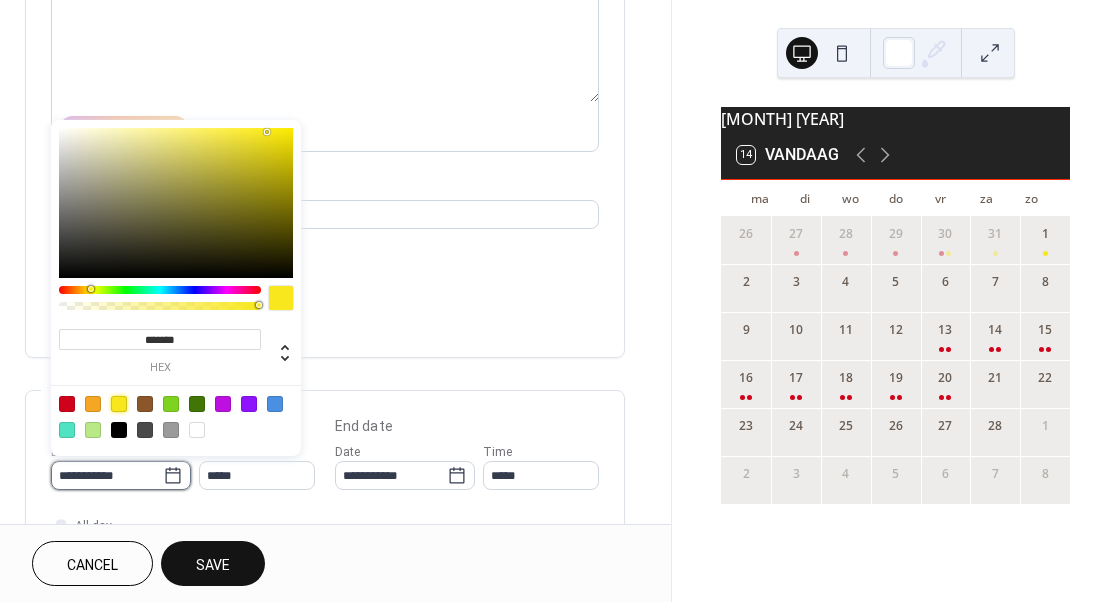 click on "**********" at bounding box center [107, 475] 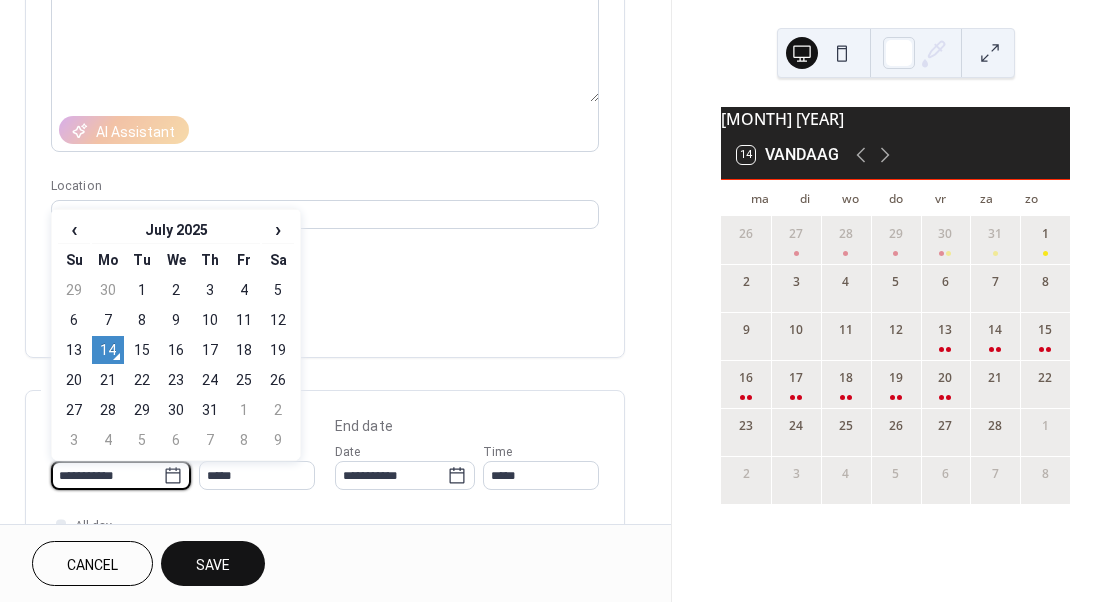 click 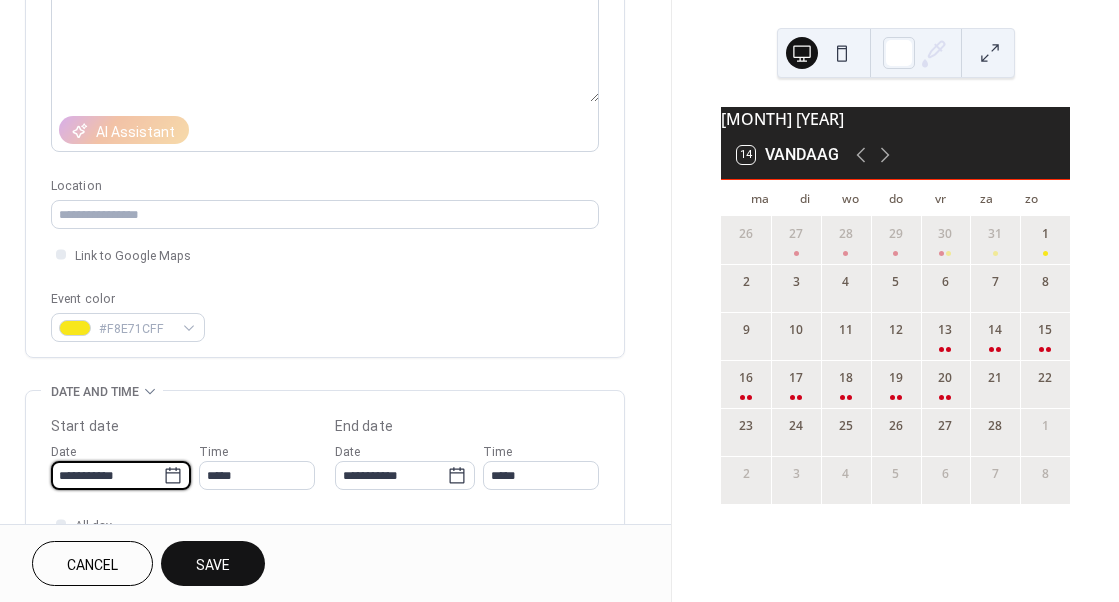 click on "Title ***** Description AI Assistant Location Link to Google Maps Event color #F8E71CFF" at bounding box center (325, 109) 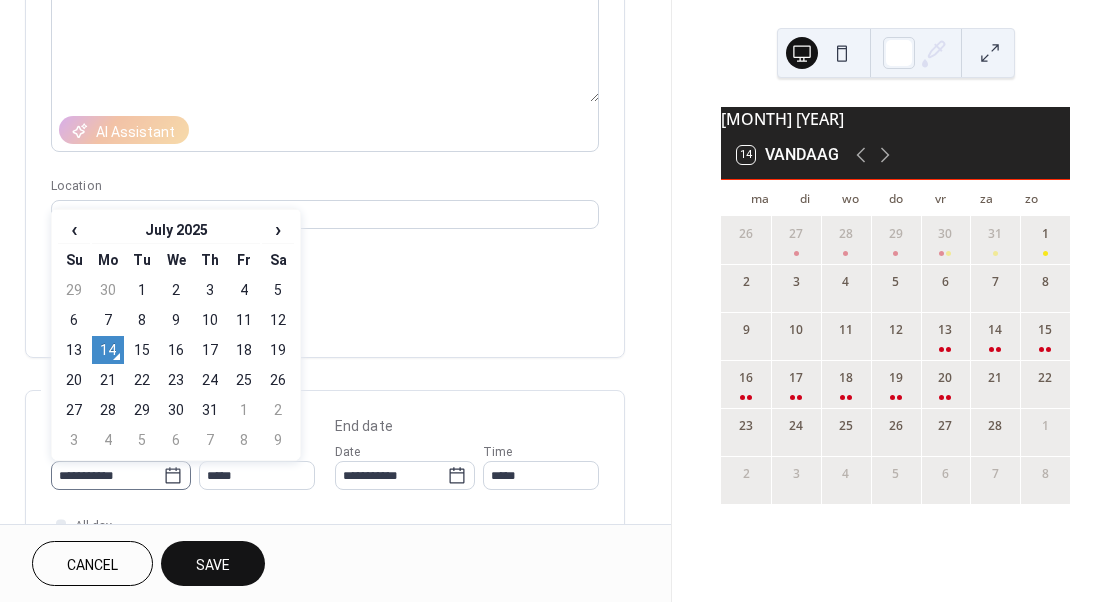 click 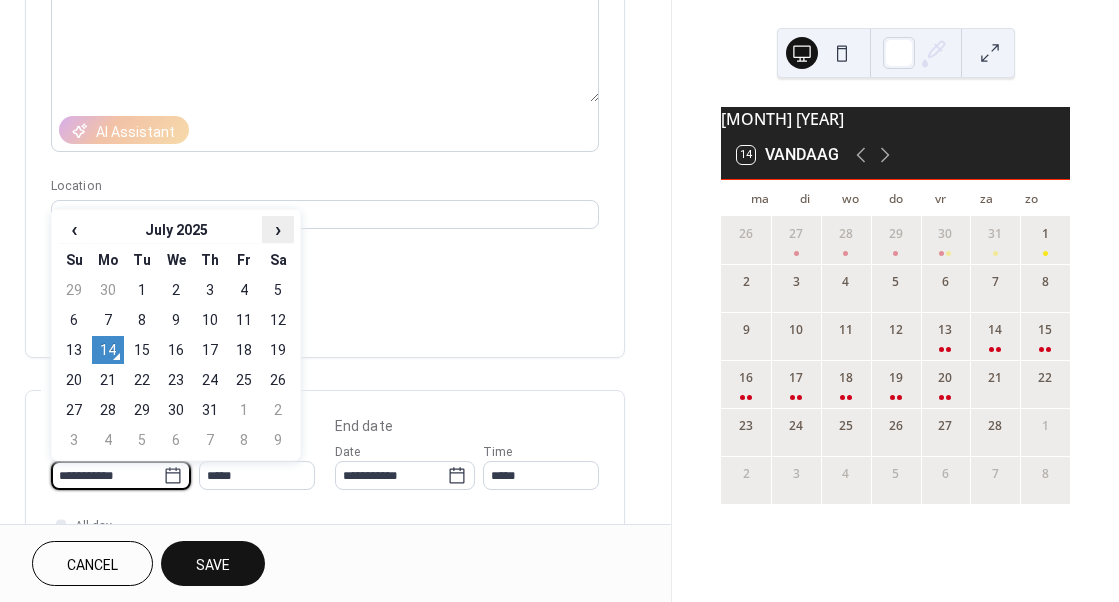 click on "›" at bounding box center [278, 229] 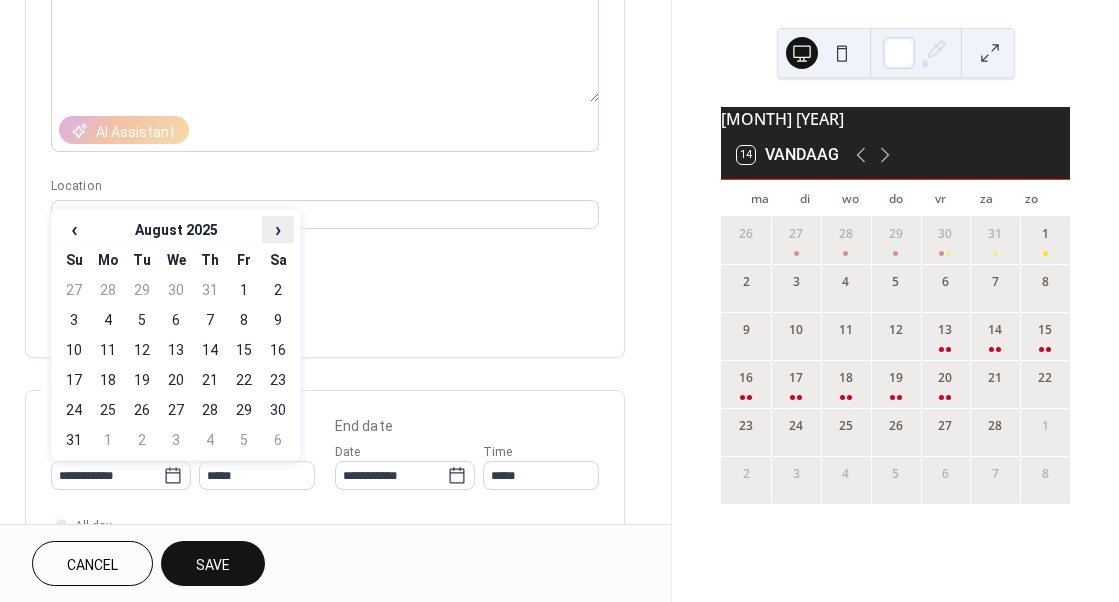 click on "›" at bounding box center [278, 229] 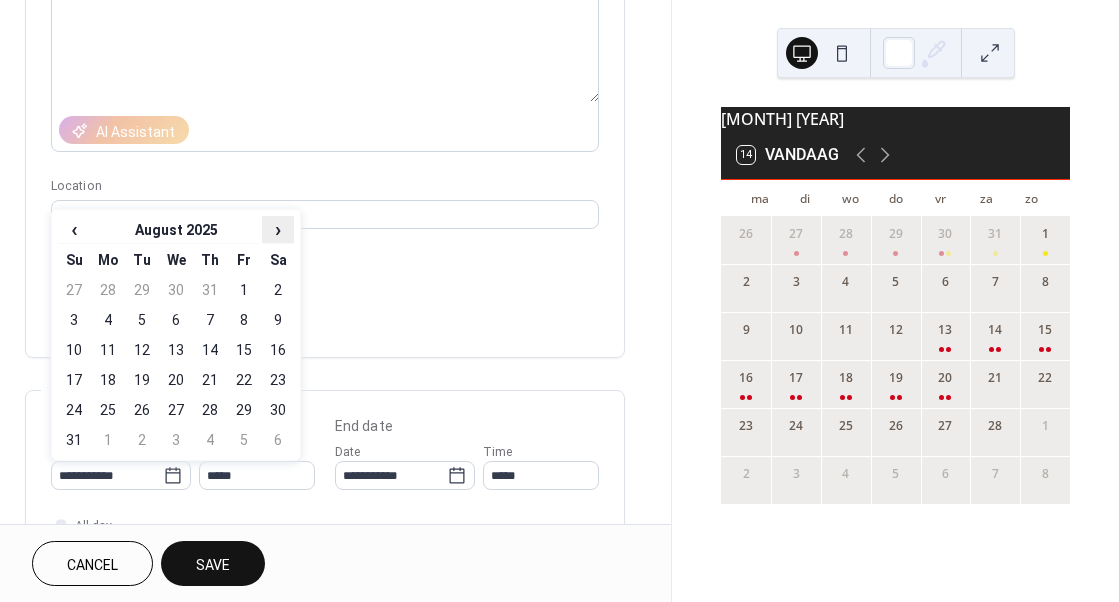 click on "›" at bounding box center [278, 229] 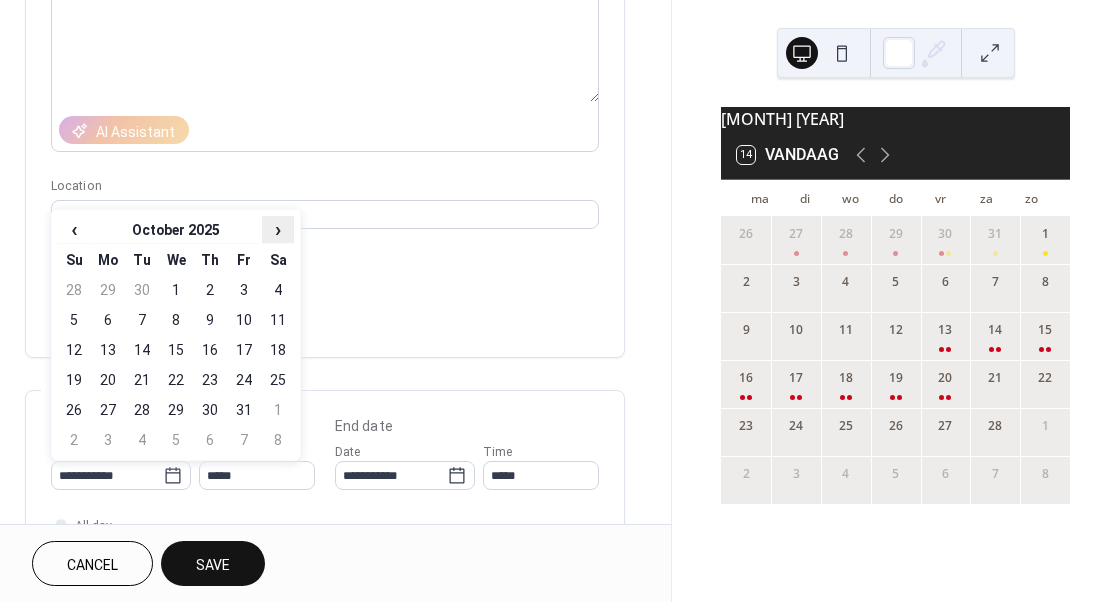 click on "›" at bounding box center (278, 229) 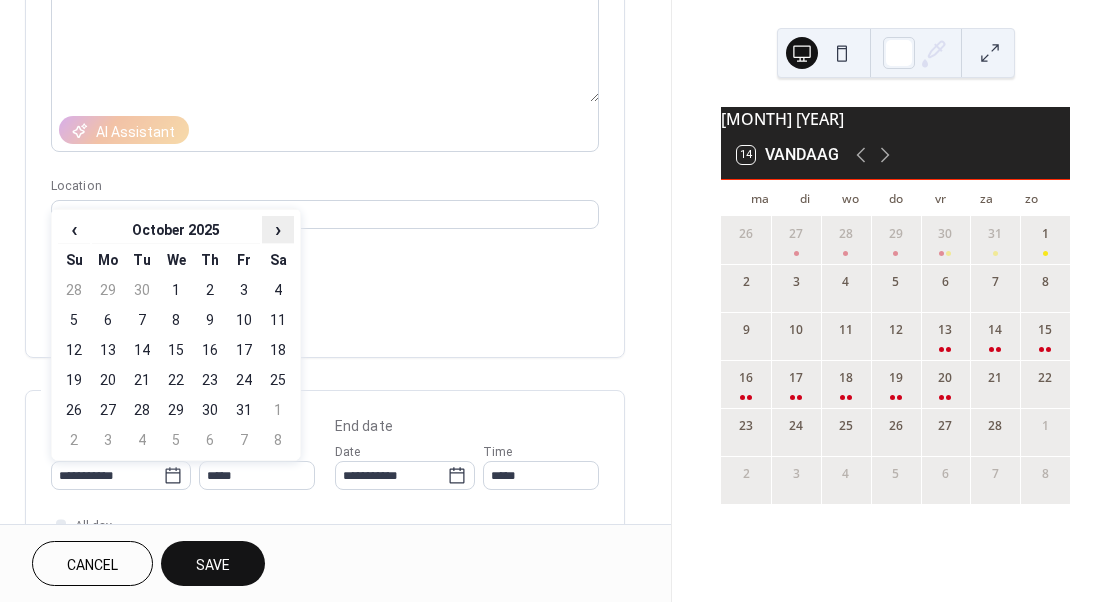 click on "›" at bounding box center (278, 229) 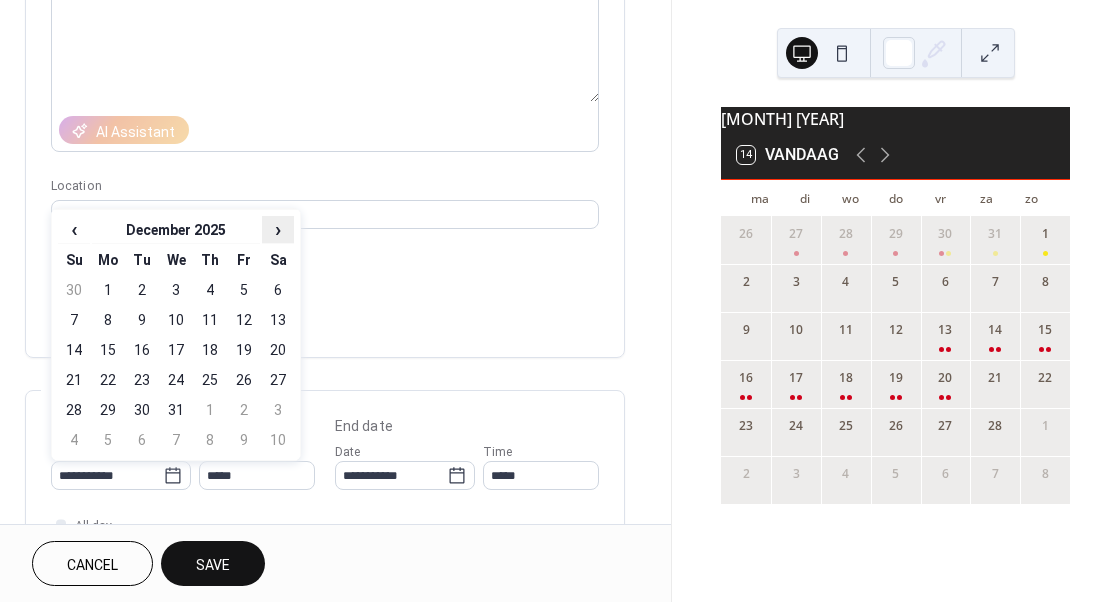 click on "›" at bounding box center [278, 229] 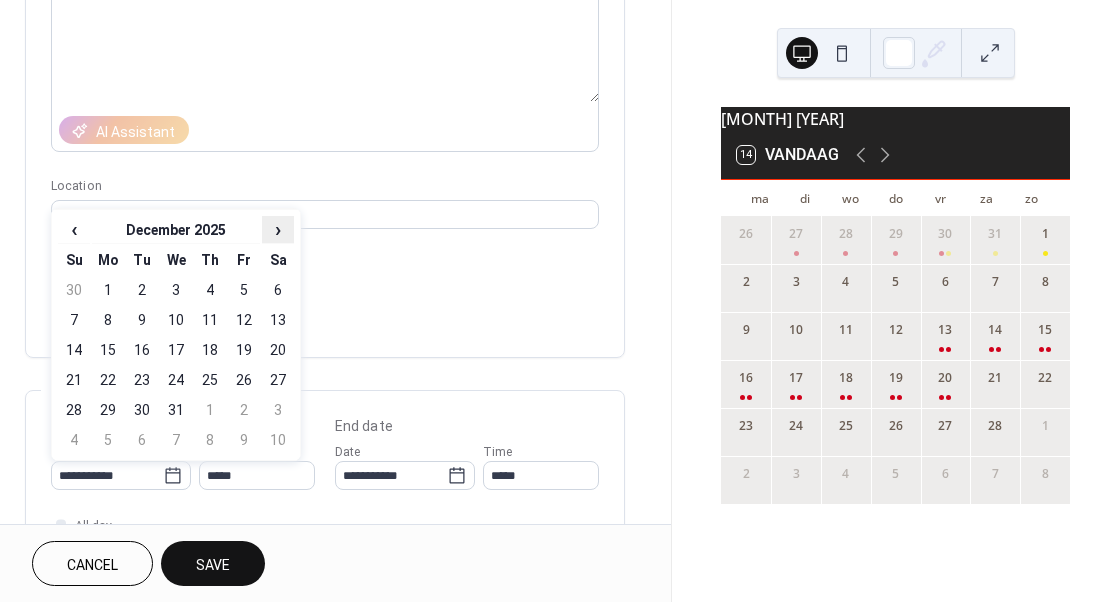 click on "›" at bounding box center [278, 229] 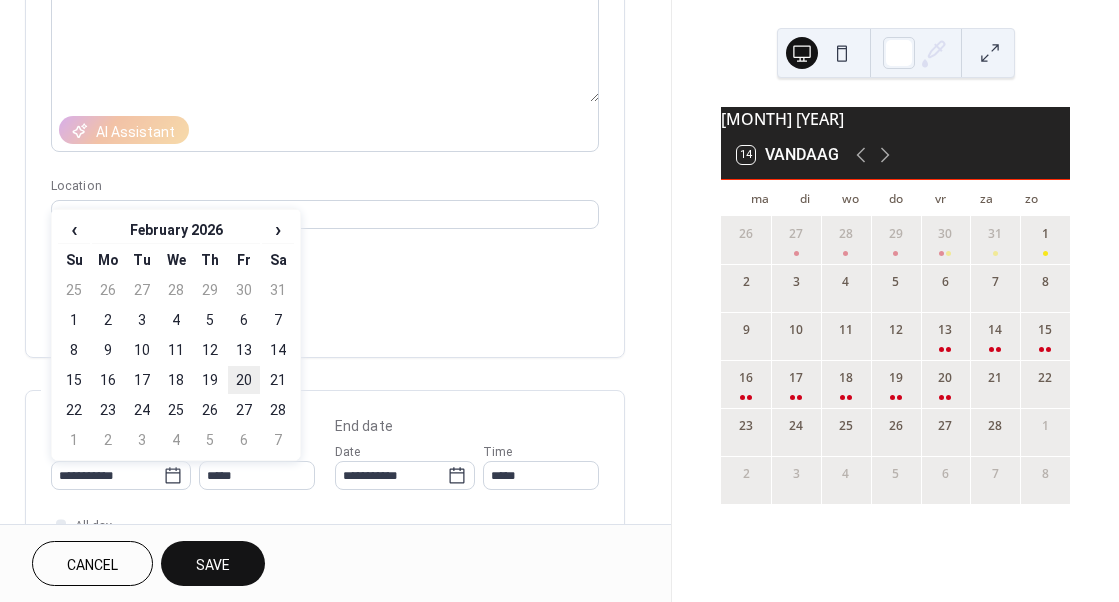 click on "20" at bounding box center [244, 380] 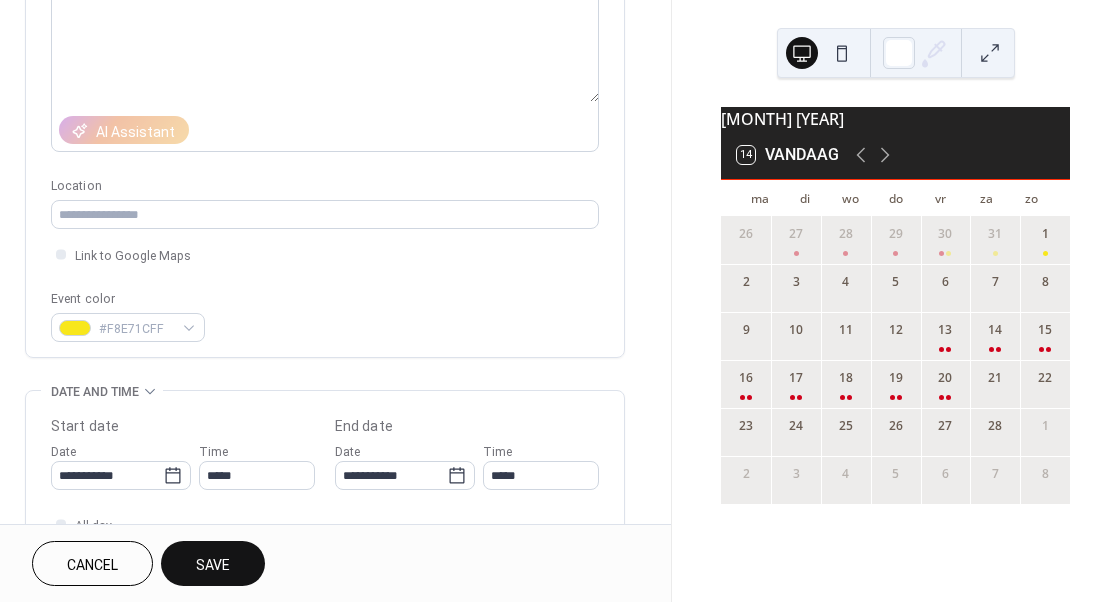 type on "**********" 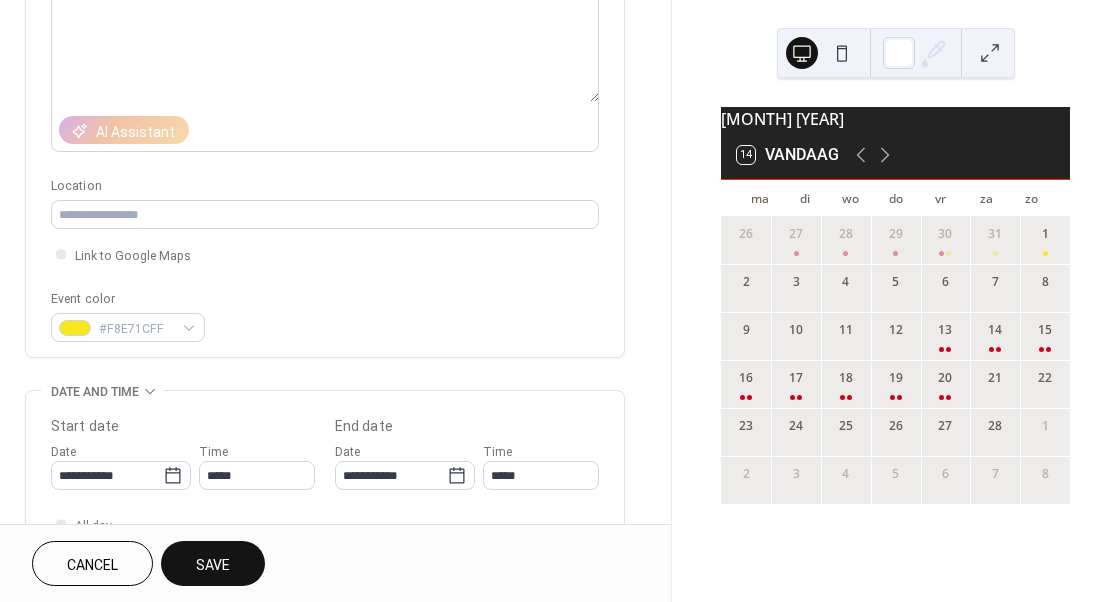 type on "**********" 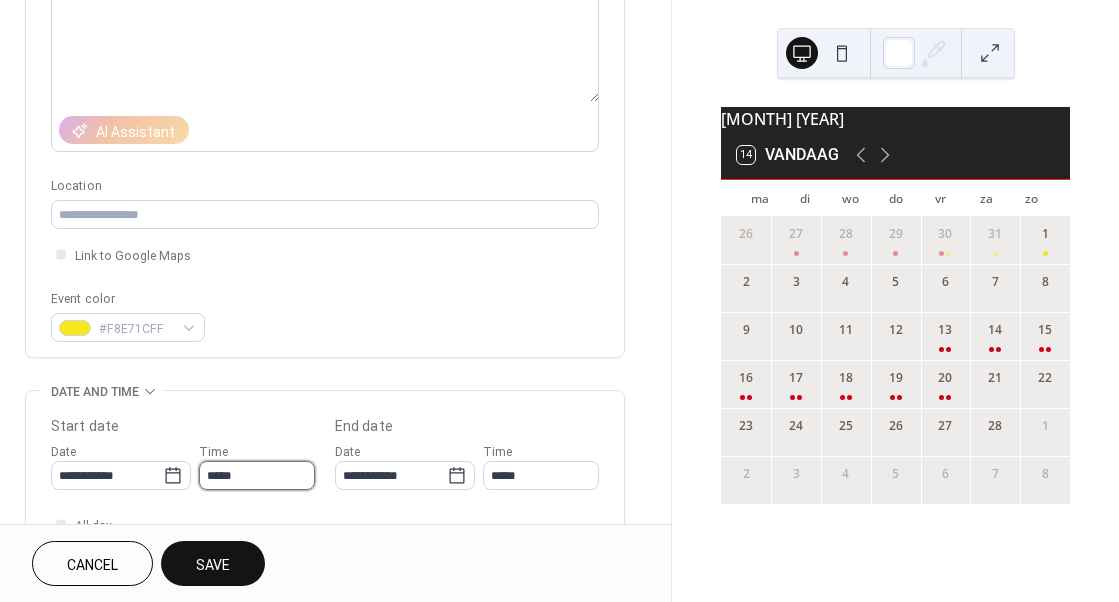 click on "*****" at bounding box center (257, 475) 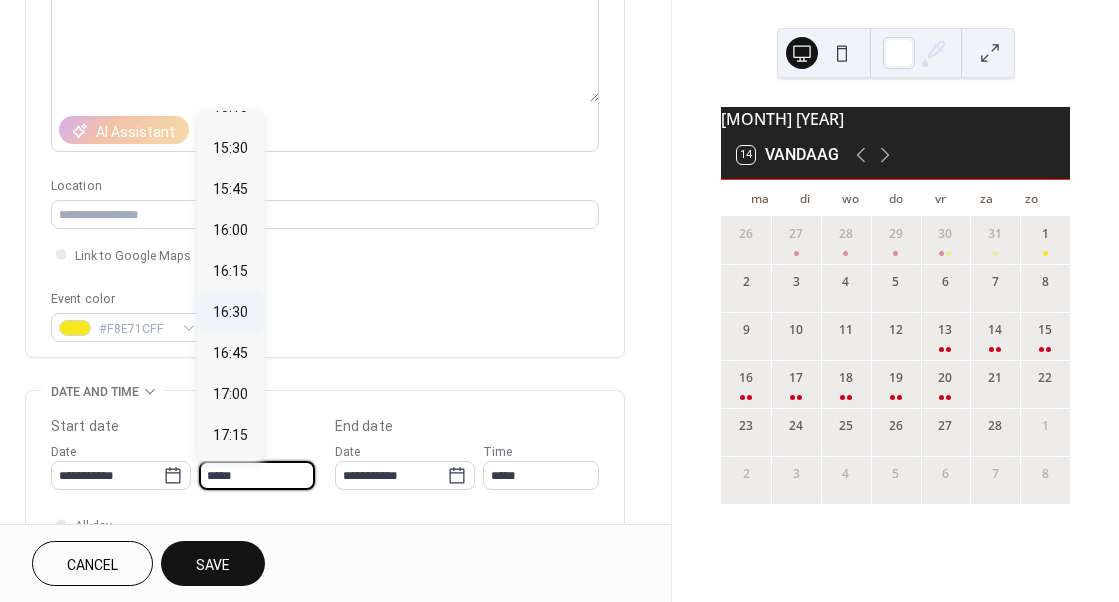 scroll, scrollTop: 2527, scrollLeft: 0, axis: vertical 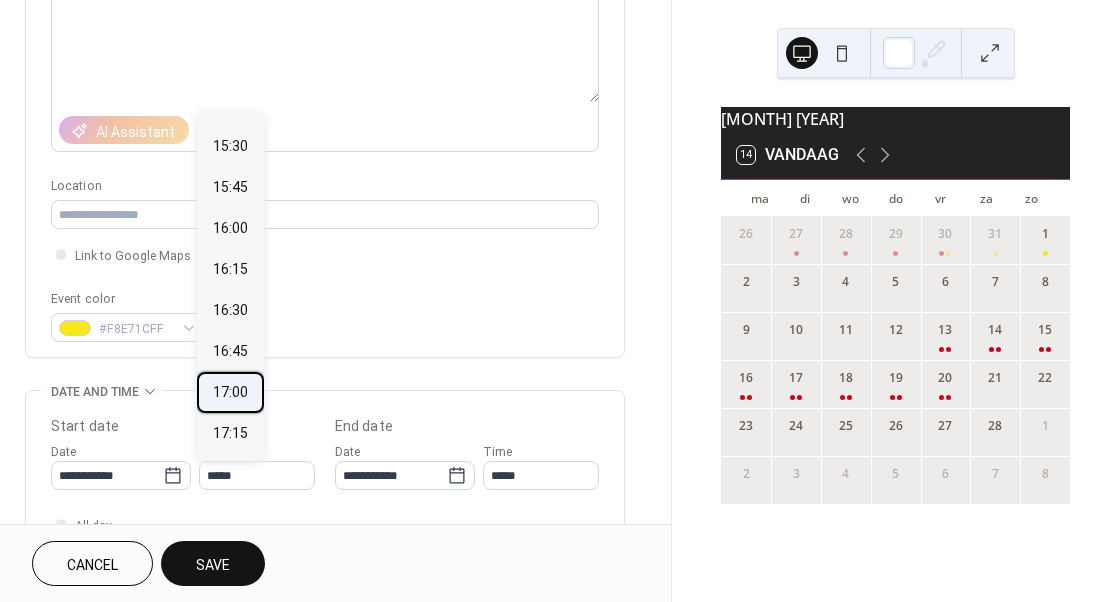 click on "17:00" at bounding box center [230, 392] 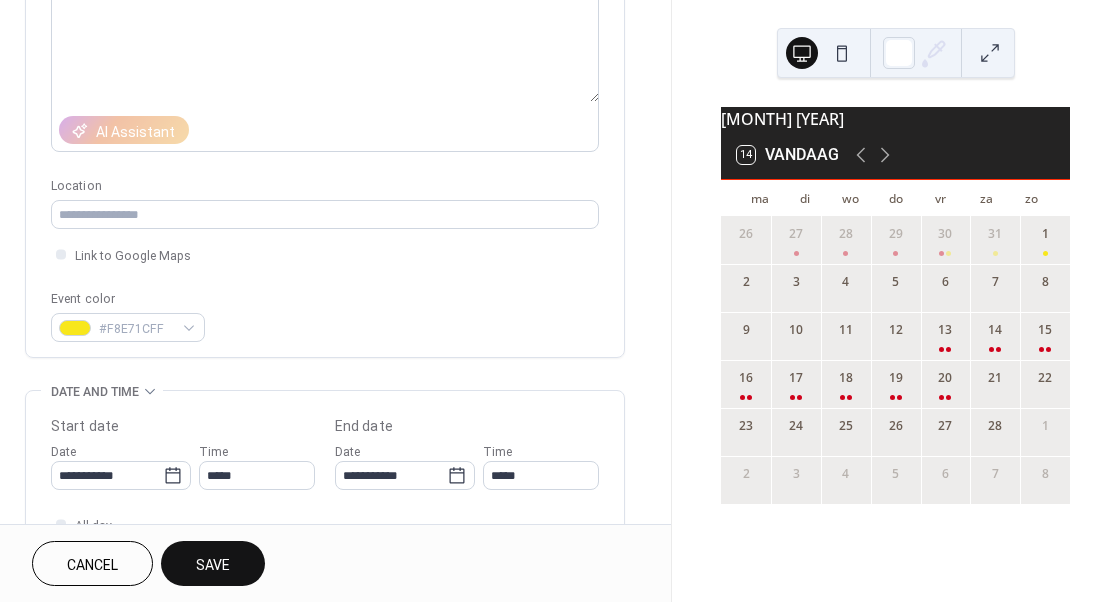 type on "*****" 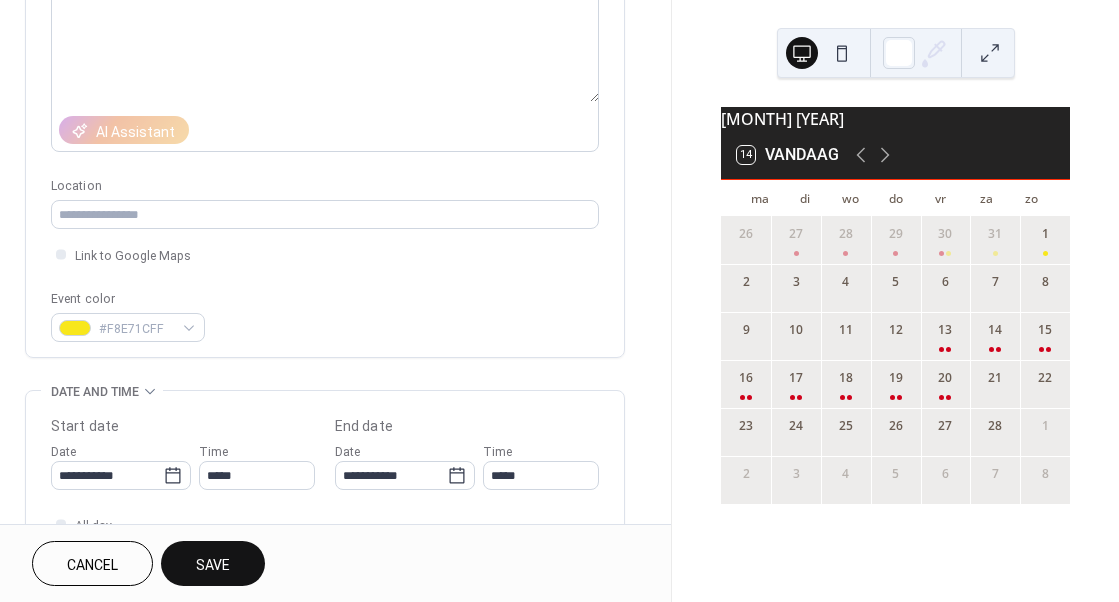 type on "*****" 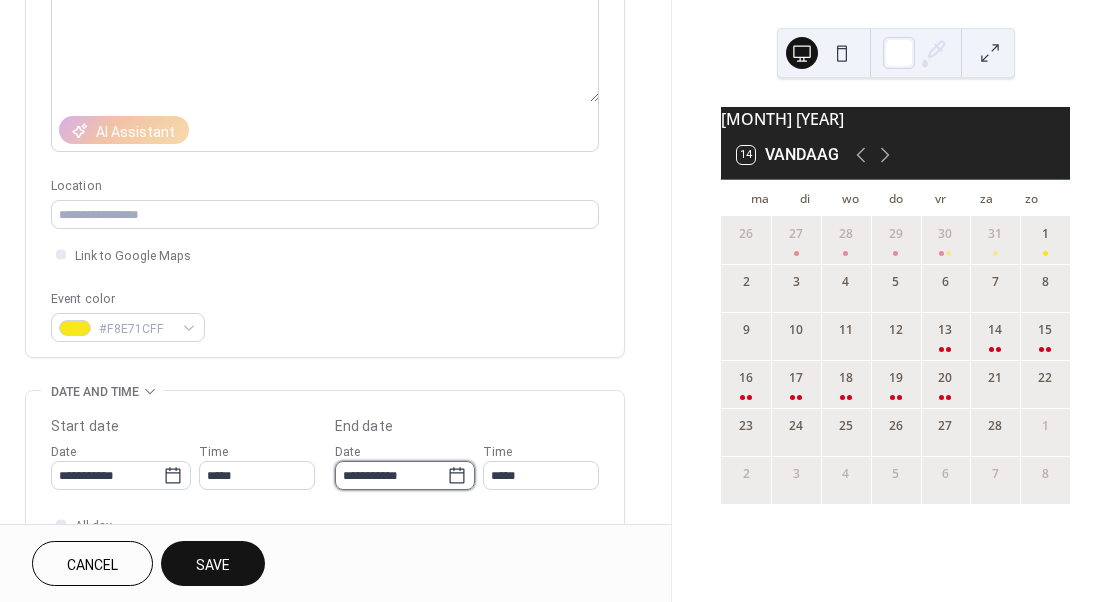 click on "**********" at bounding box center (391, 475) 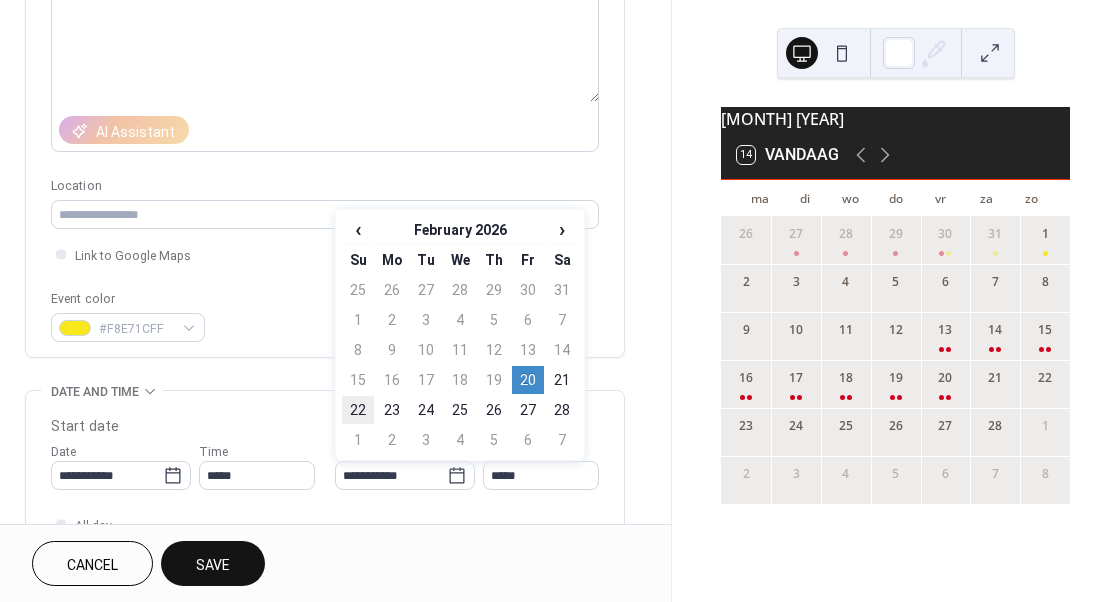 click on "22" at bounding box center (358, 410) 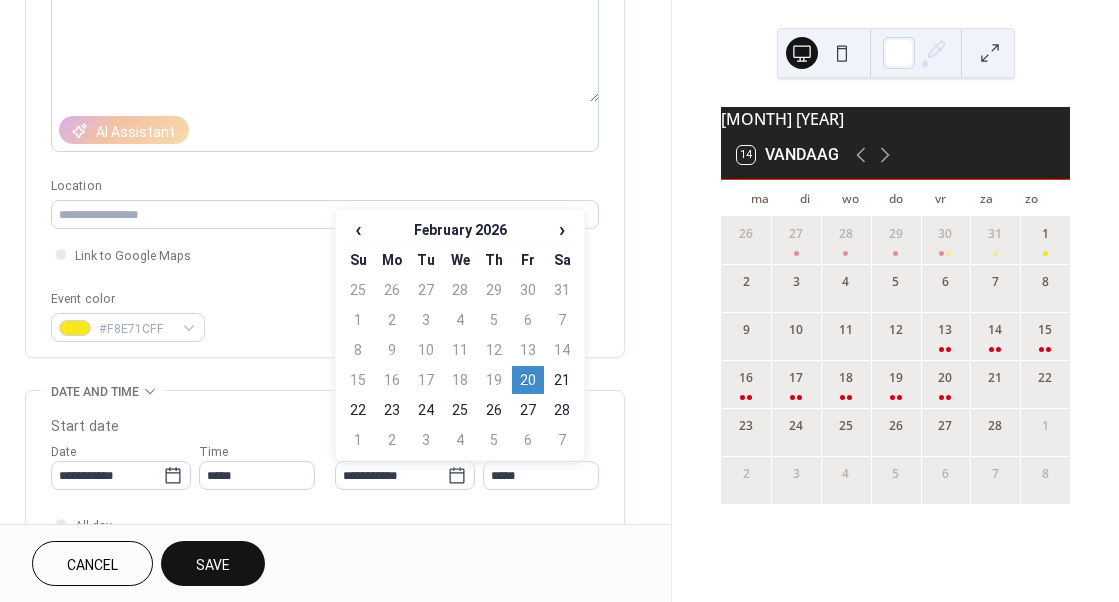 type on "**********" 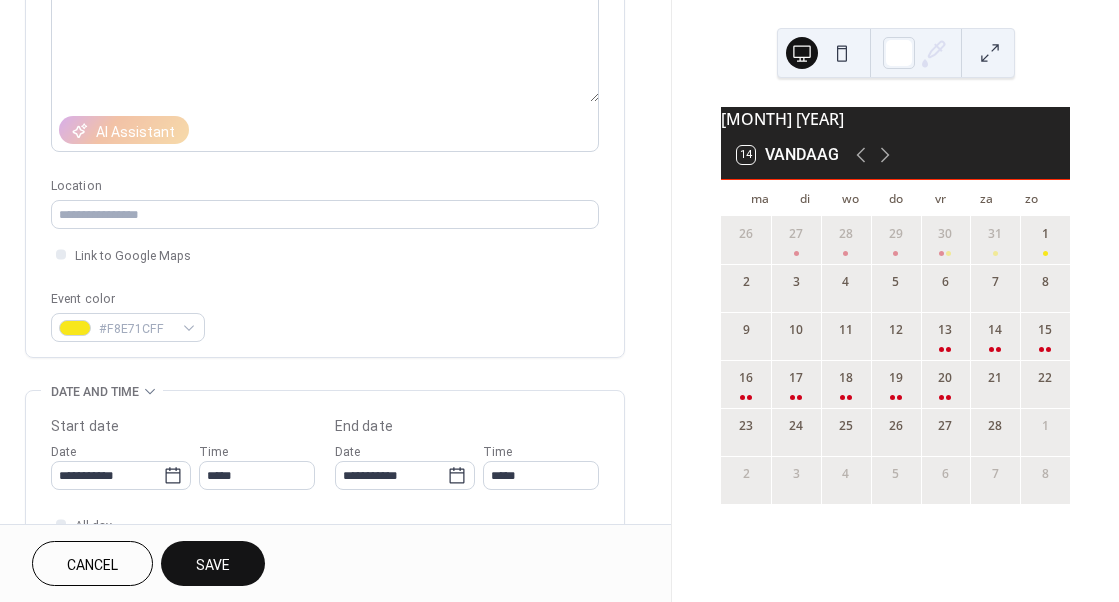 click on "Save" at bounding box center [213, 565] 